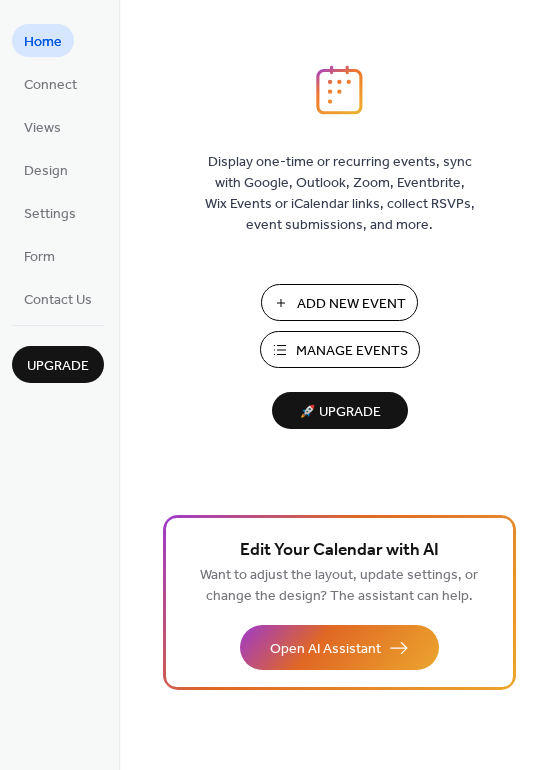 scroll, scrollTop: 0, scrollLeft: 0, axis: both 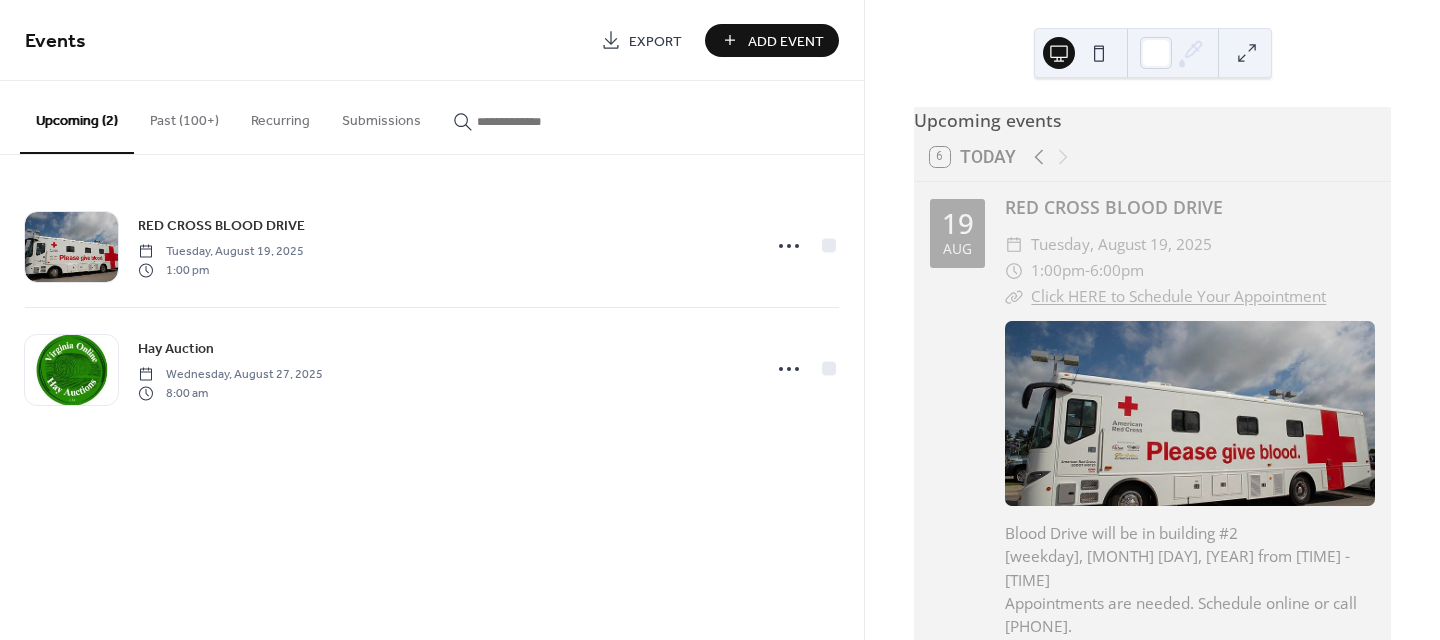 click on "Past (100+)" at bounding box center [184, 116] 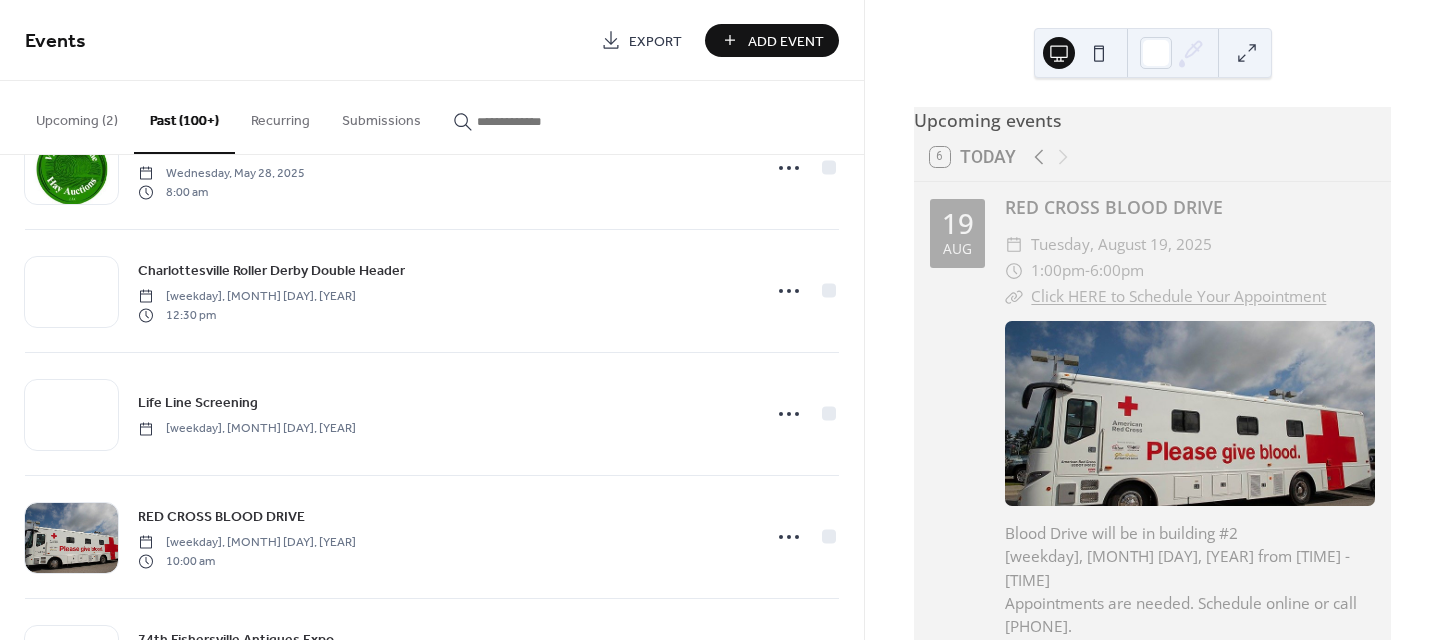 scroll, scrollTop: 4094, scrollLeft: 0, axis: vertical 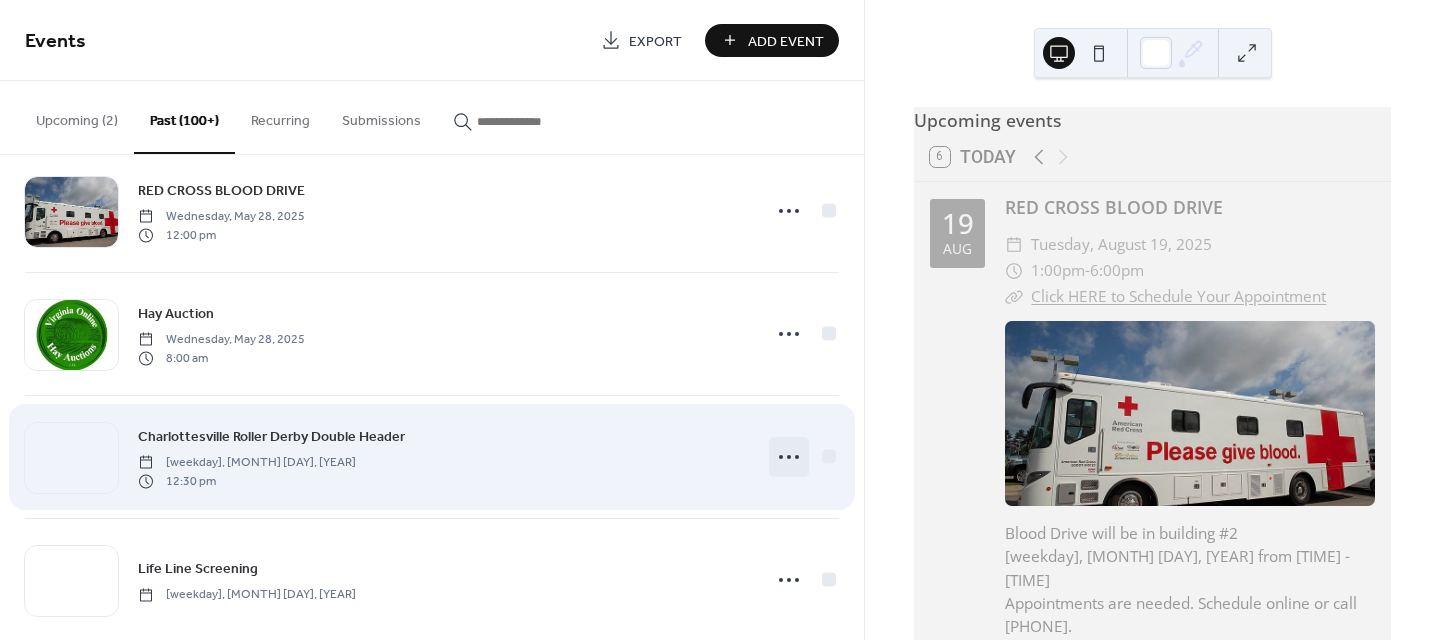 click 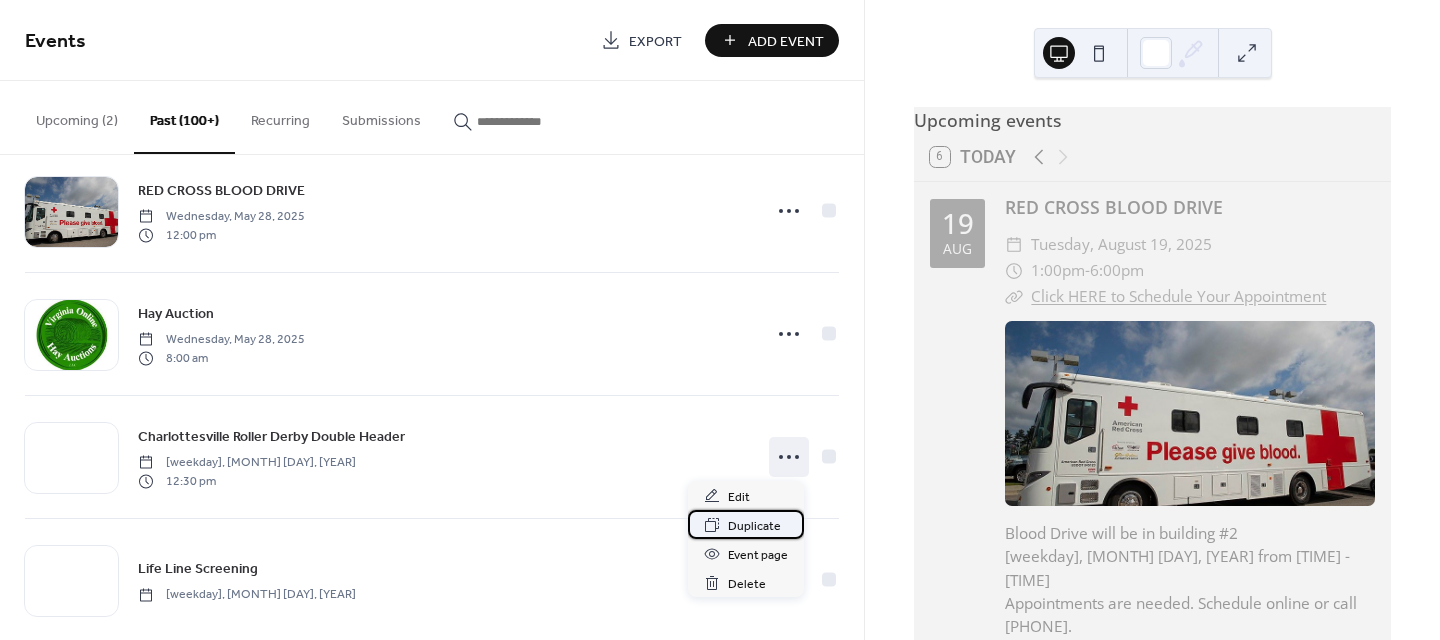 click on "Duplicate" at bounding box center [754, 526] 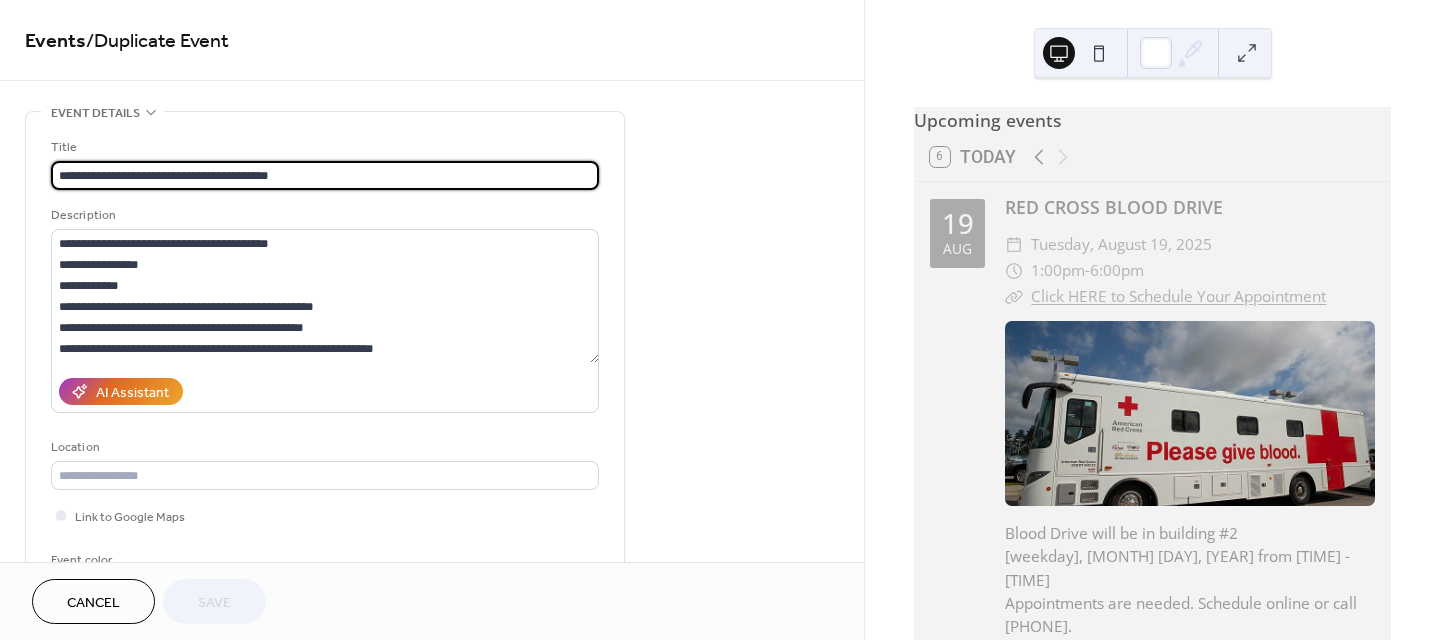 drag, startPoint x: 243, startPoint y: 175, endPoint x: 204, endPoint y: 180, distance: 39.319206 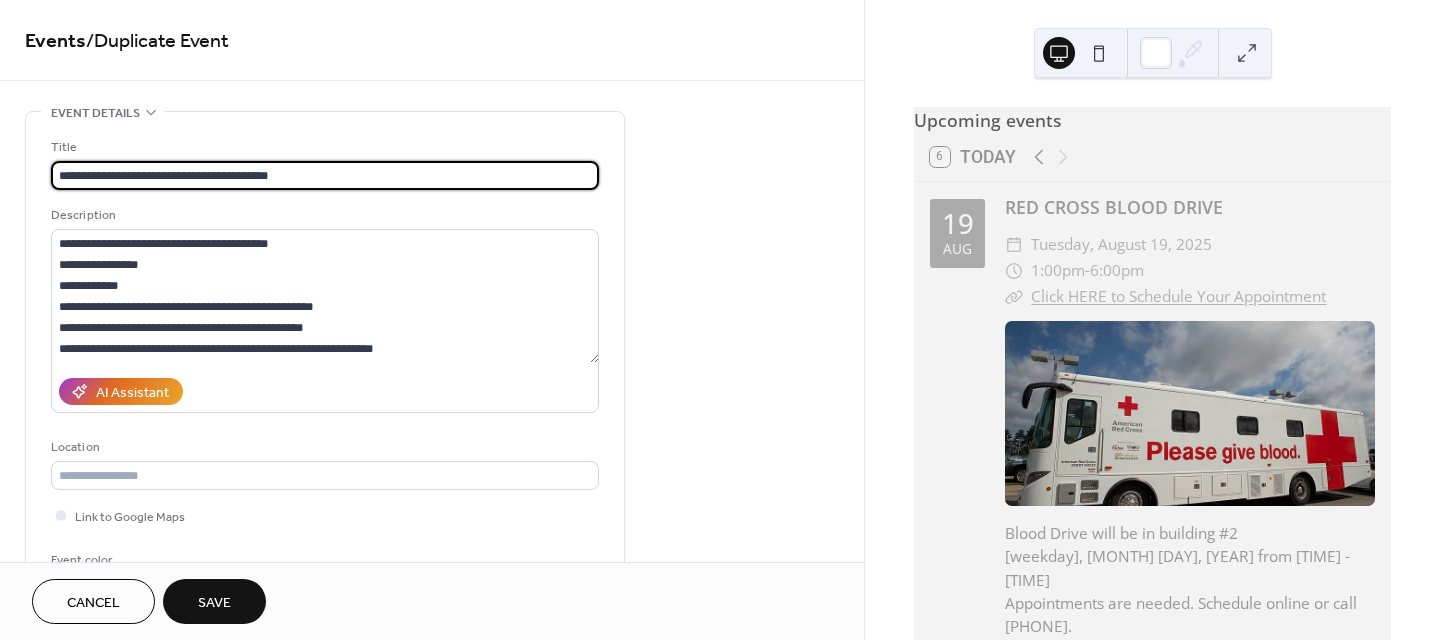 type on "**********" 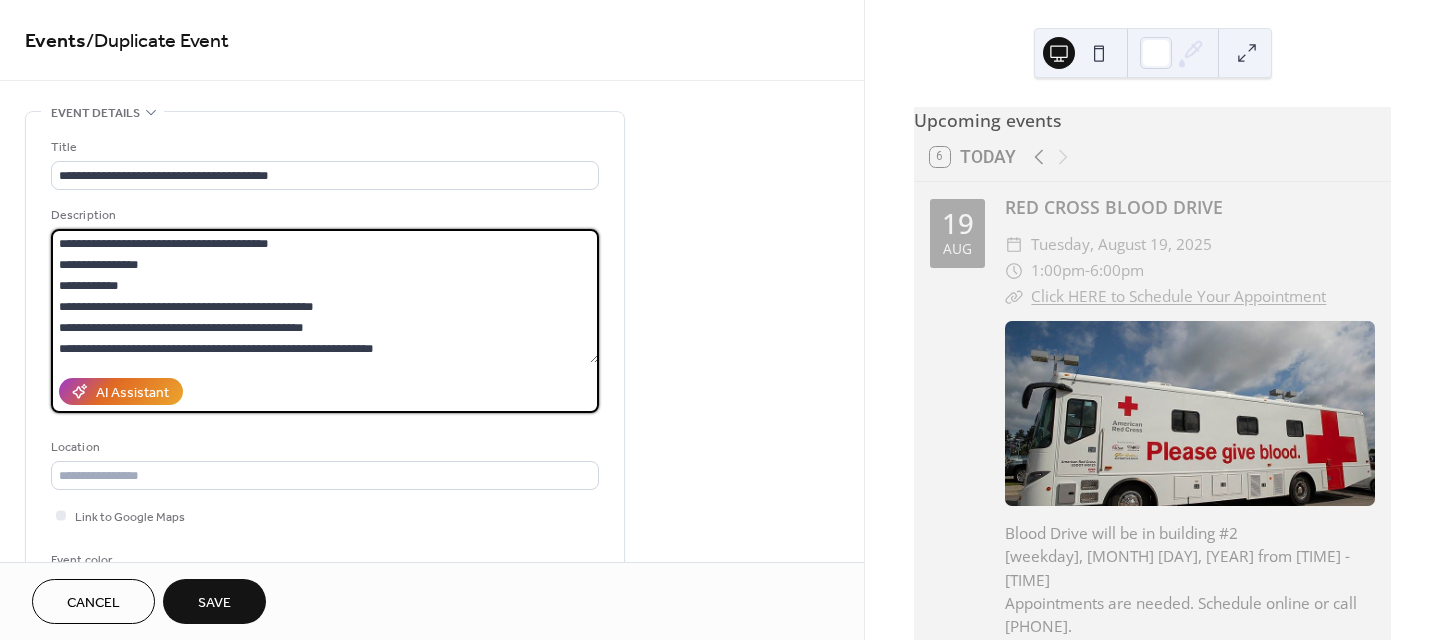 drag, startPoint x: 146, startPoint y: 261, endPoint x: 110, endPoint y: 261, distance: 36 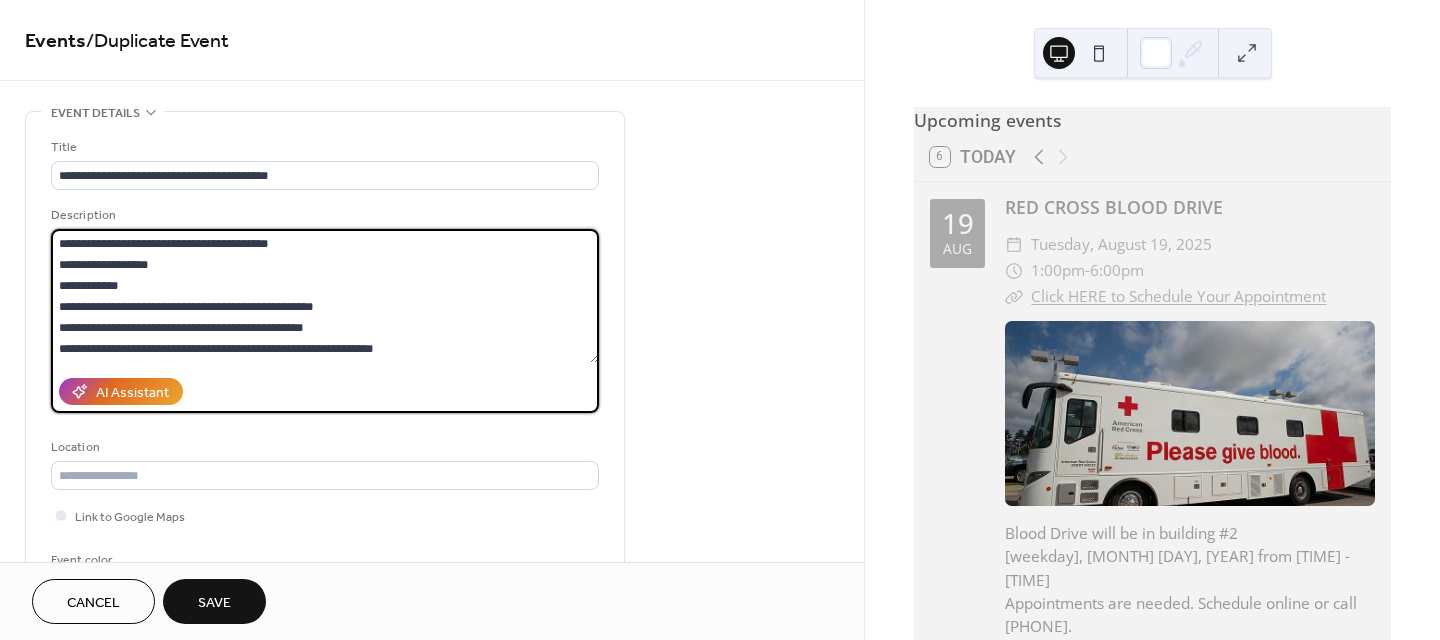 drag, startPoint x: 243, startPoint y: 241, endPoint x: 206, endPoint y: 242, distance: 37.01351 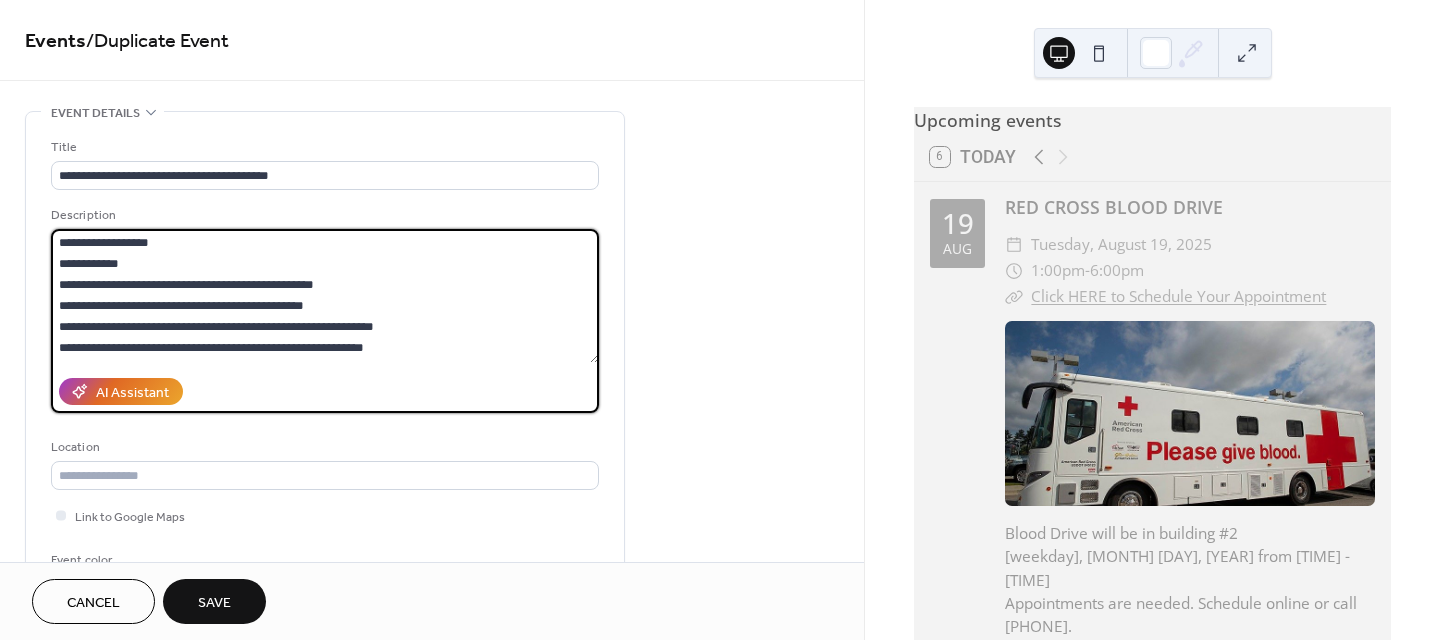 drag, startPoint x: 379, startPoint y: 348, endPoint x: 57, endPoint y: 272, distance: 330.84738 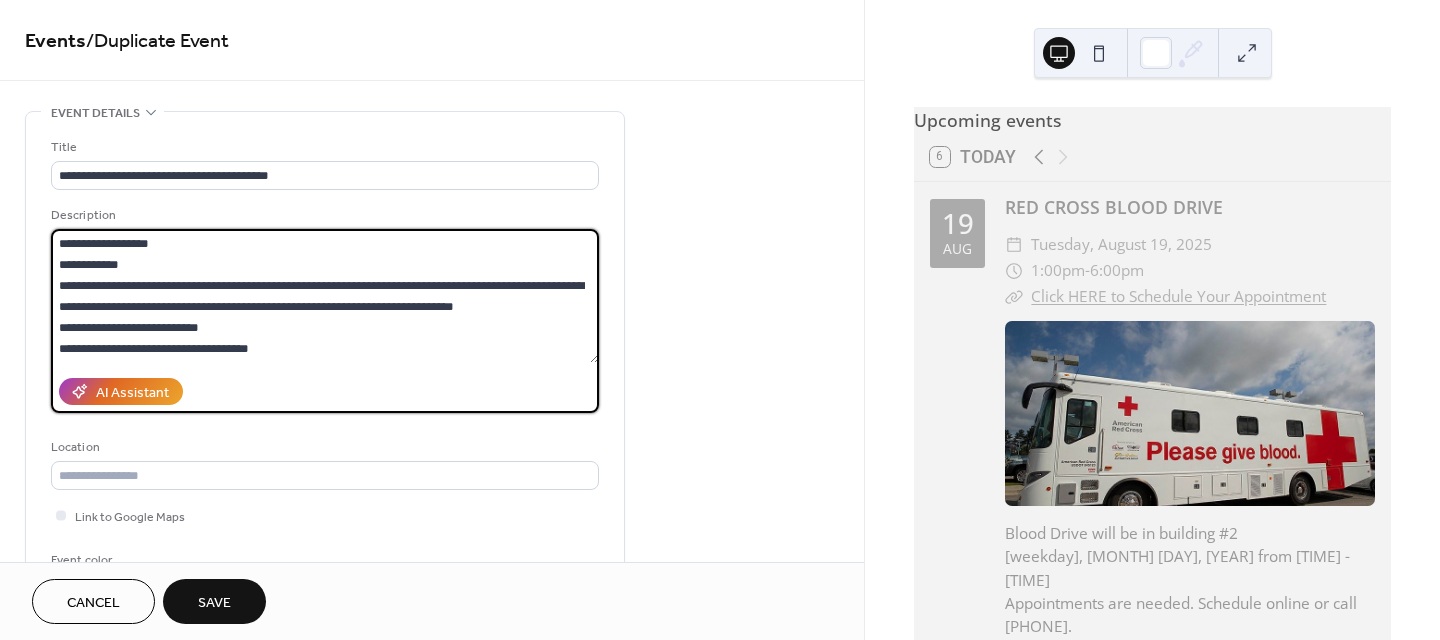 drag, startPoint x: 530, startPoint y: 280, endPoint x: 389, endPoint y: 268, distance: 141.50972 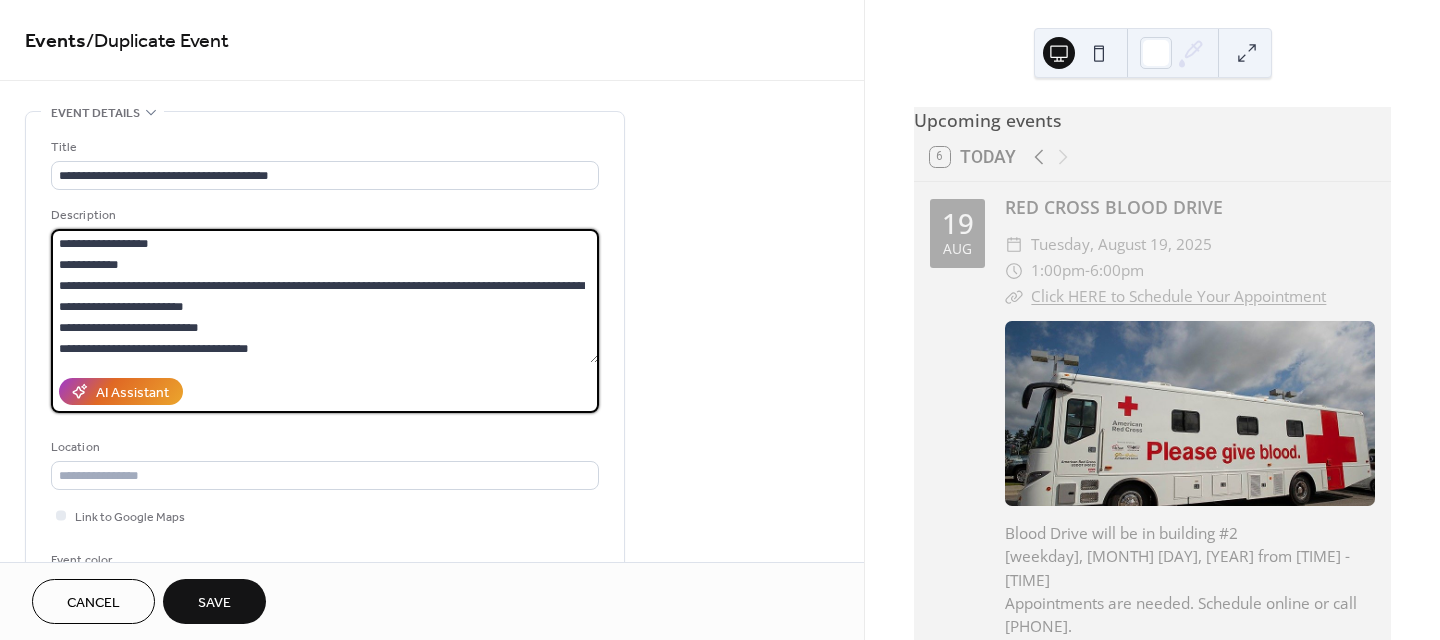 click on "**********" at bounding box center (325, 296) 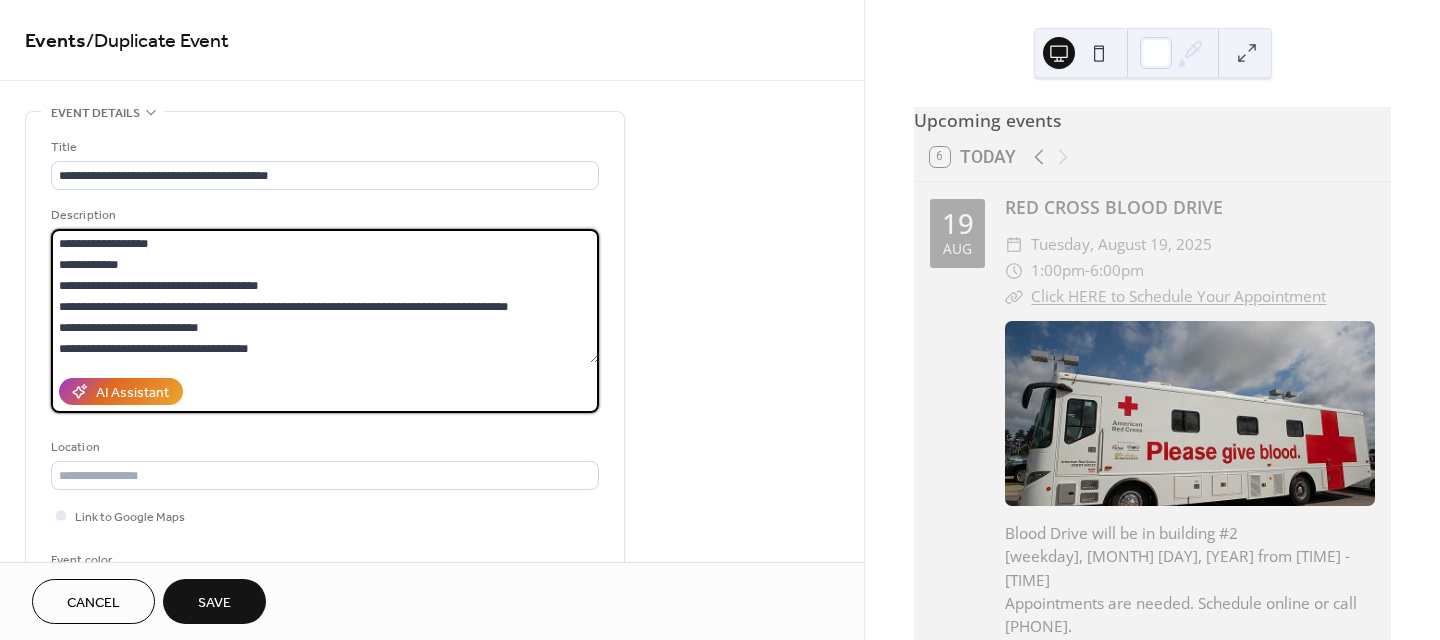 scroll, scrollTop: 42, scrollLeft: 0, axis: vertical 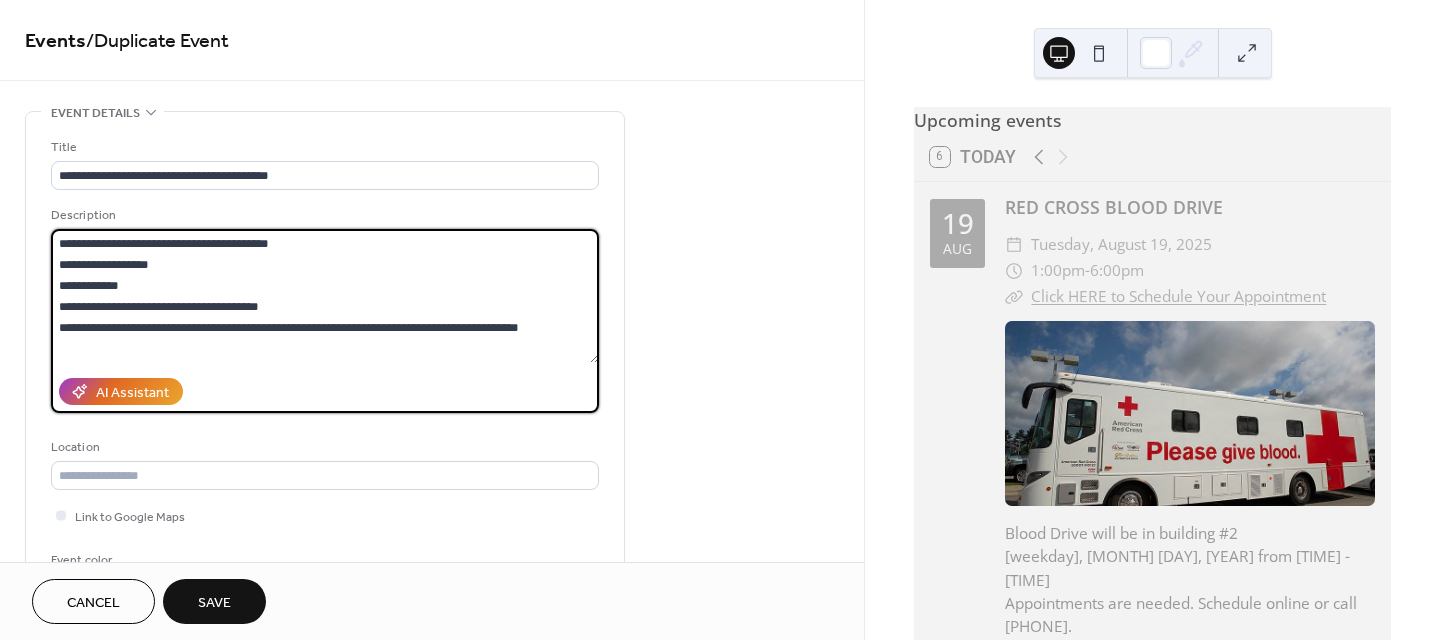 drag, startPoint x: 141, startPoint y: 262, endPoint x: 57, endPoint y: 264, distance: 84.0238 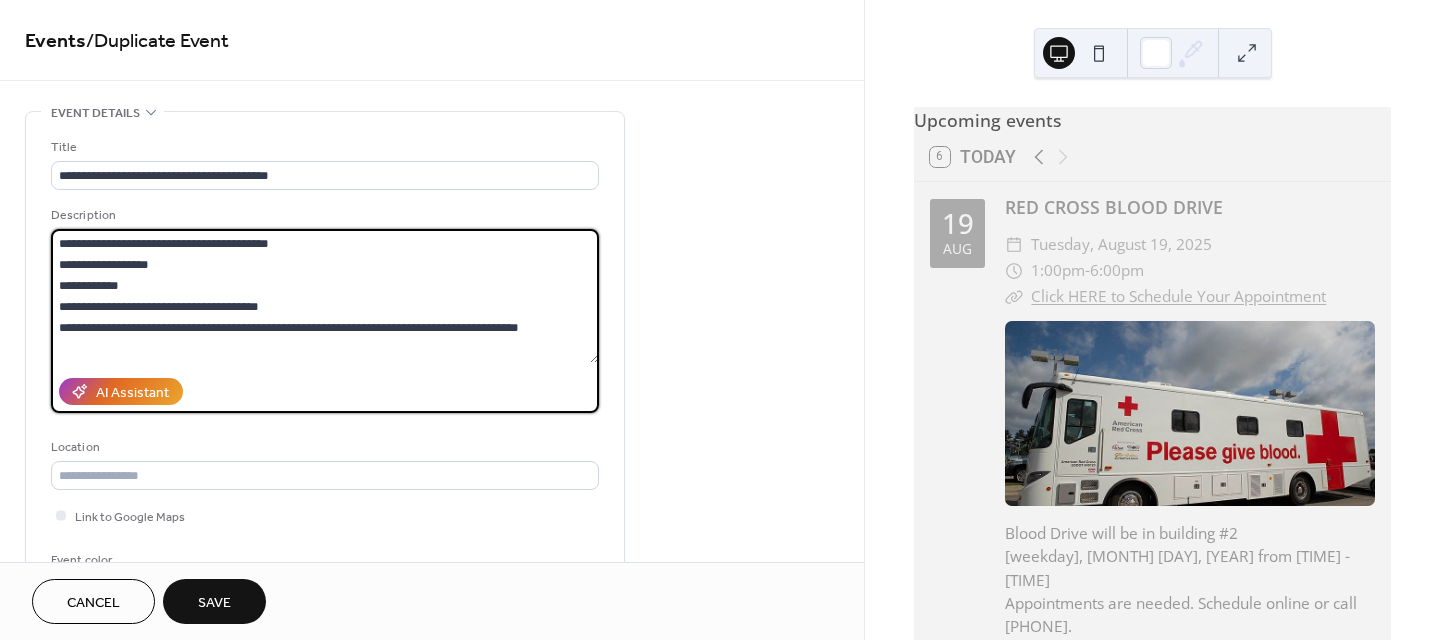 click on "**********" at bounding box center [325, 296] 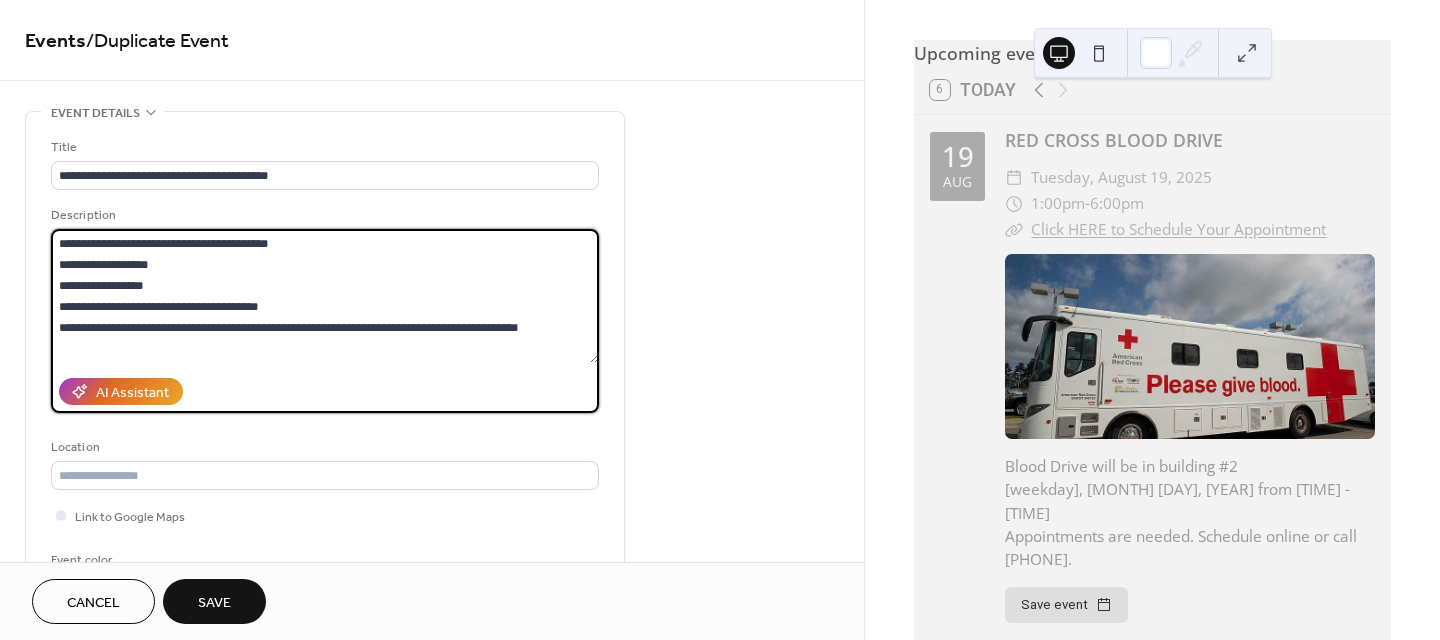 scroll, scrollTop: 100, scrollLeft: 0, axis: vertical 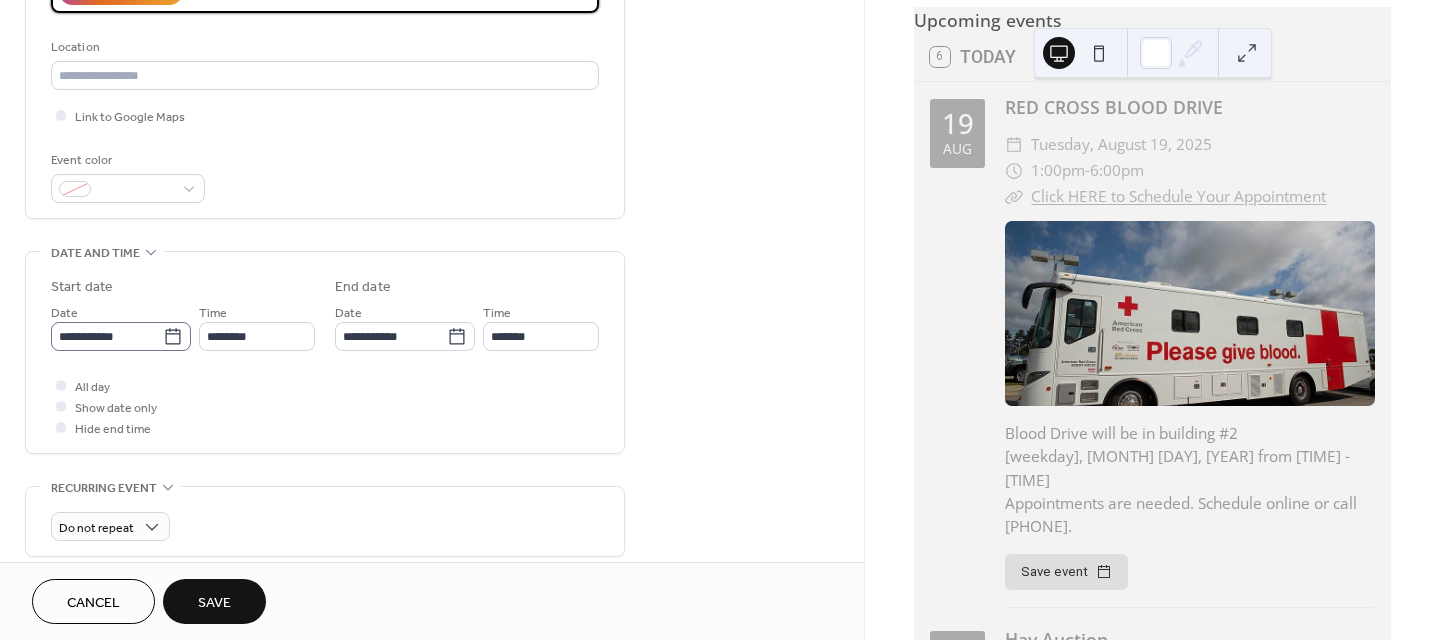 type on "**********" 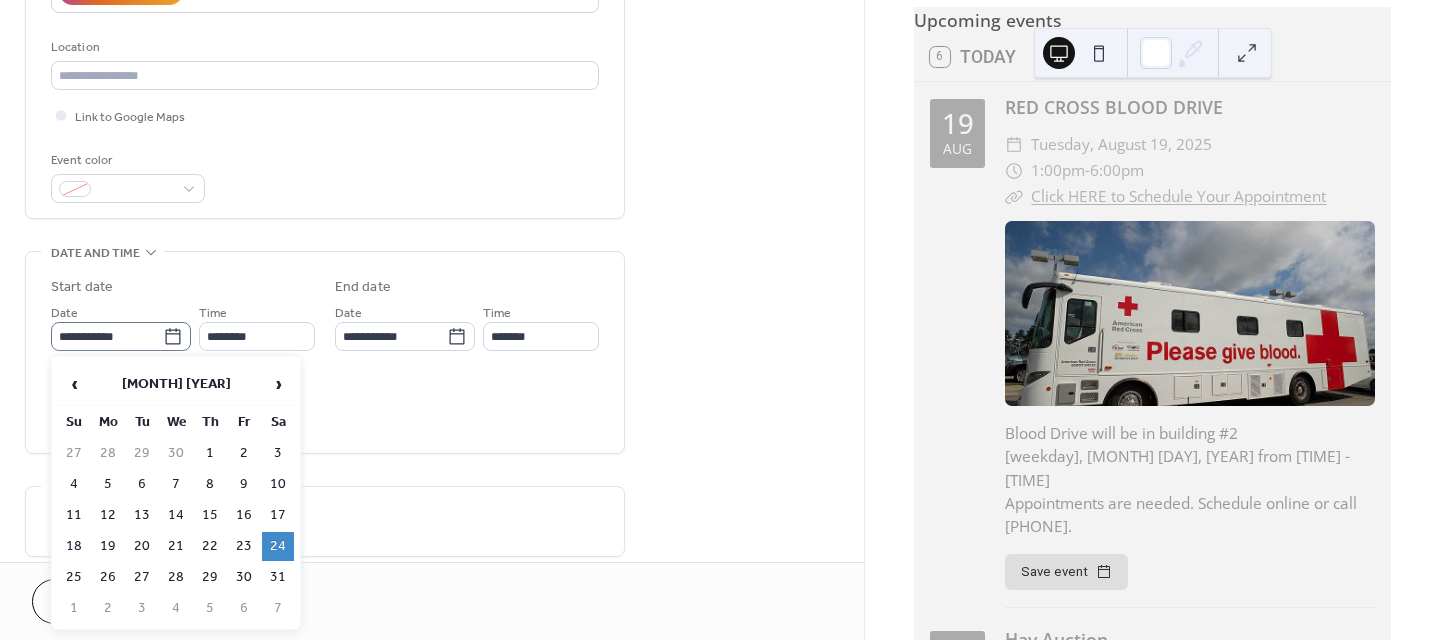 click 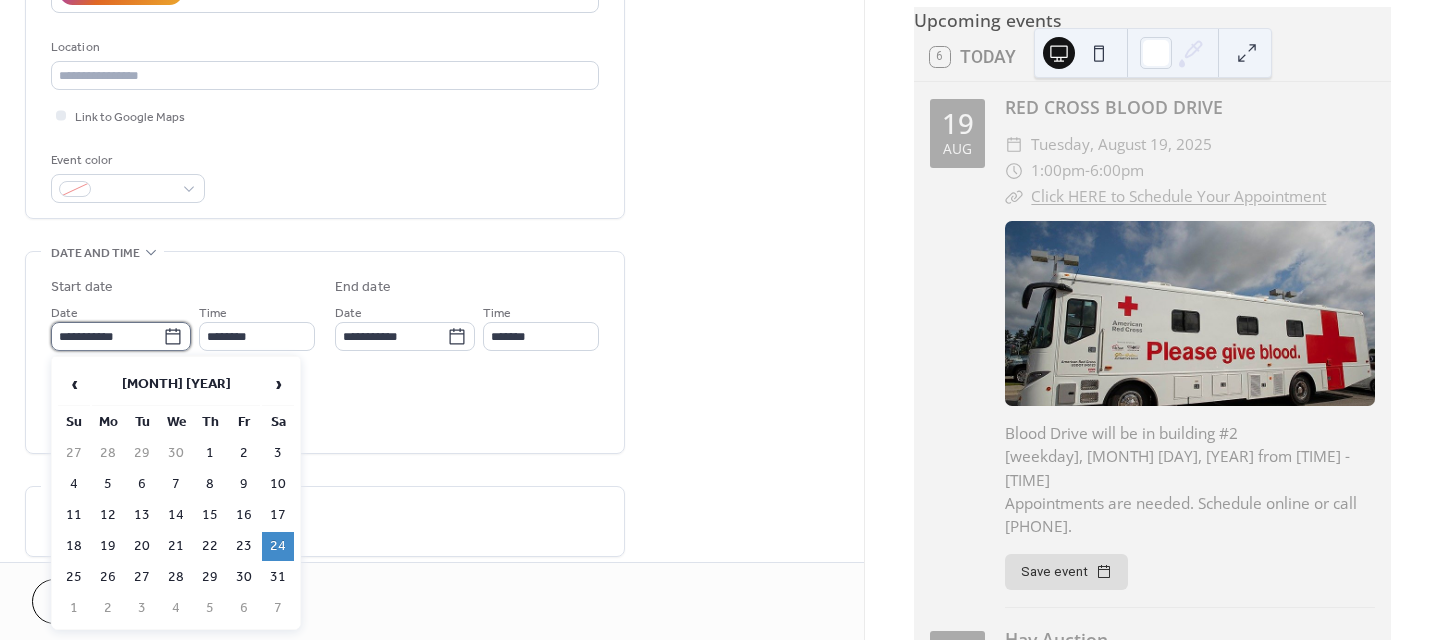 click on "**********" at bounding box center [107, 336] 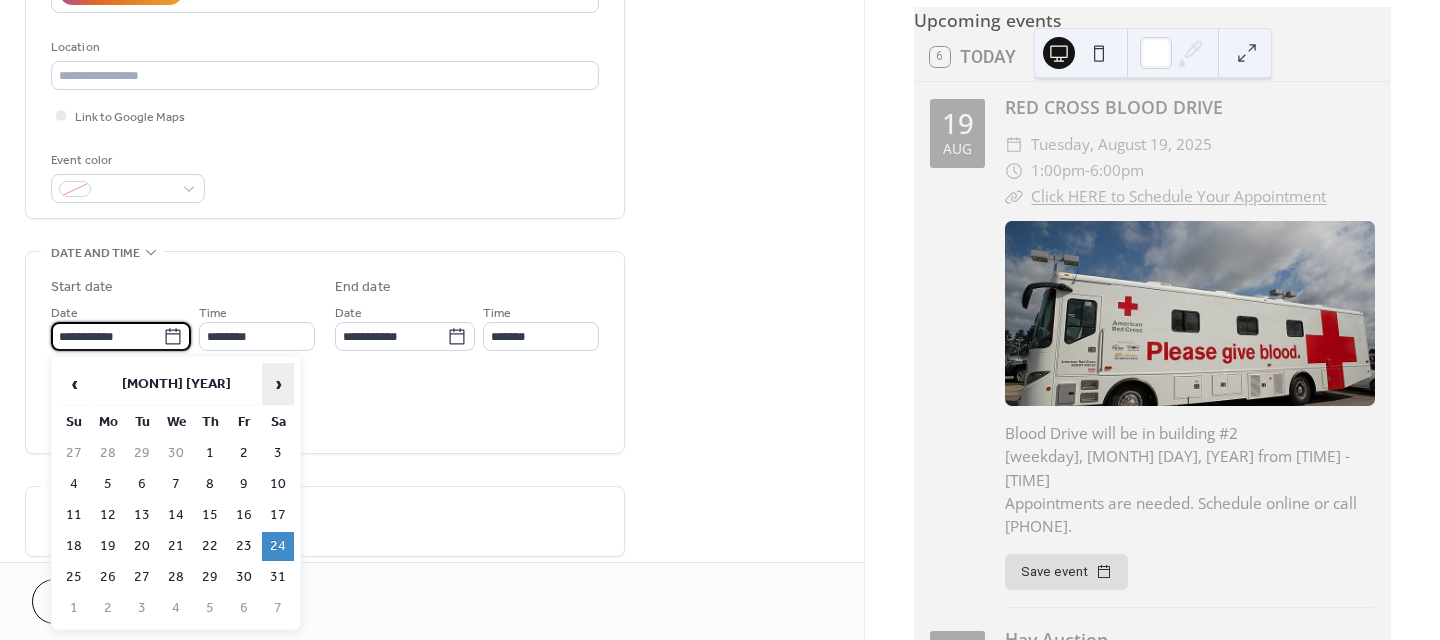 click on "›" at bounding box center [278, 384] 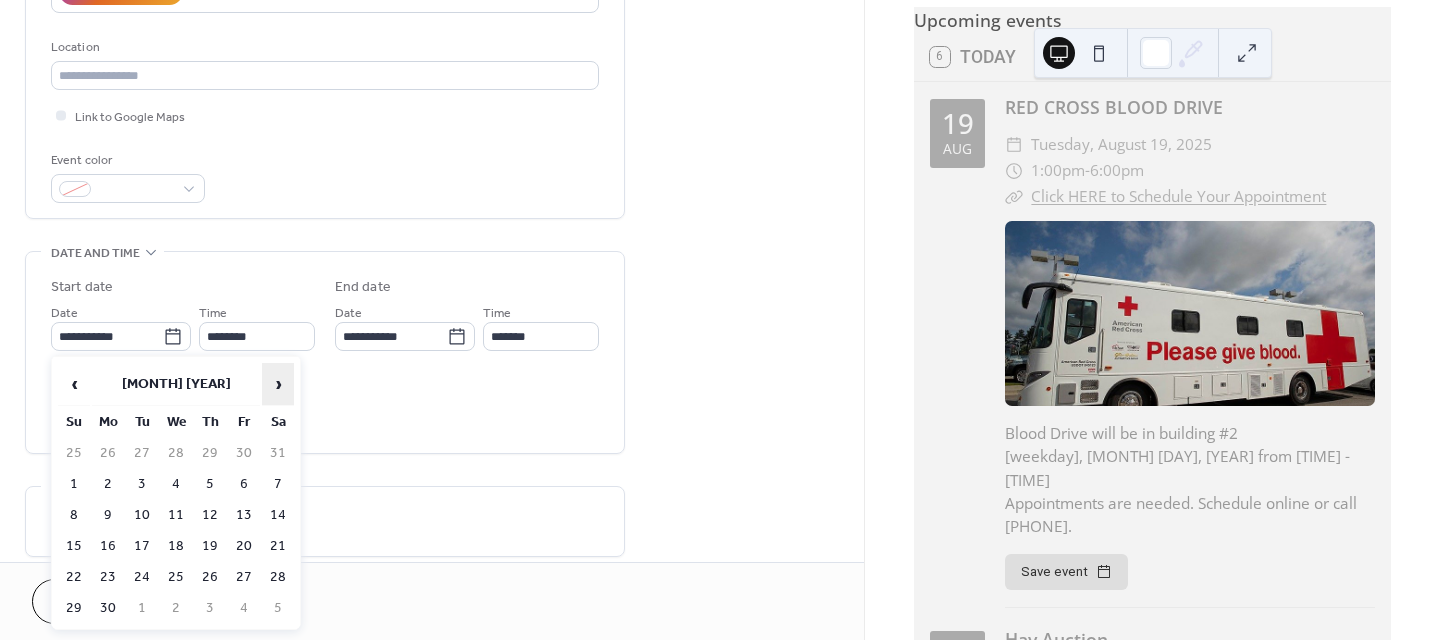 click on "›" at bounding box center (278, 384) 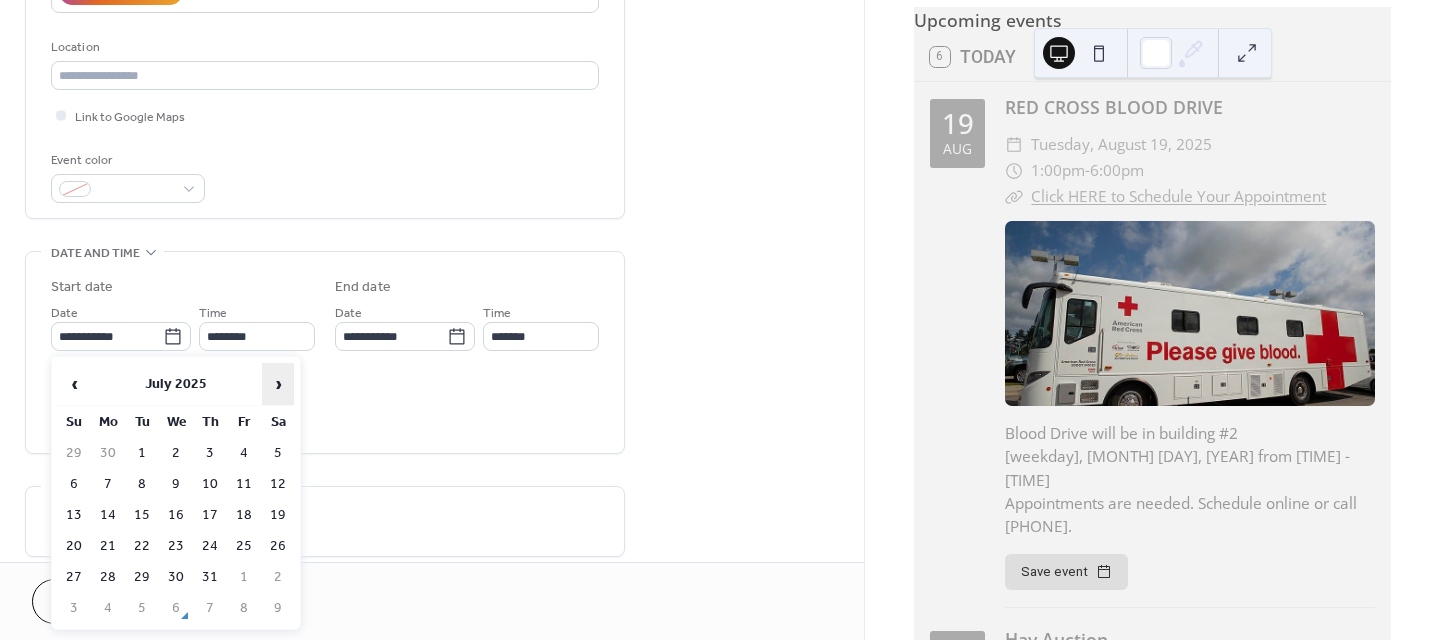click on "›" at bounding box center (278, 384) 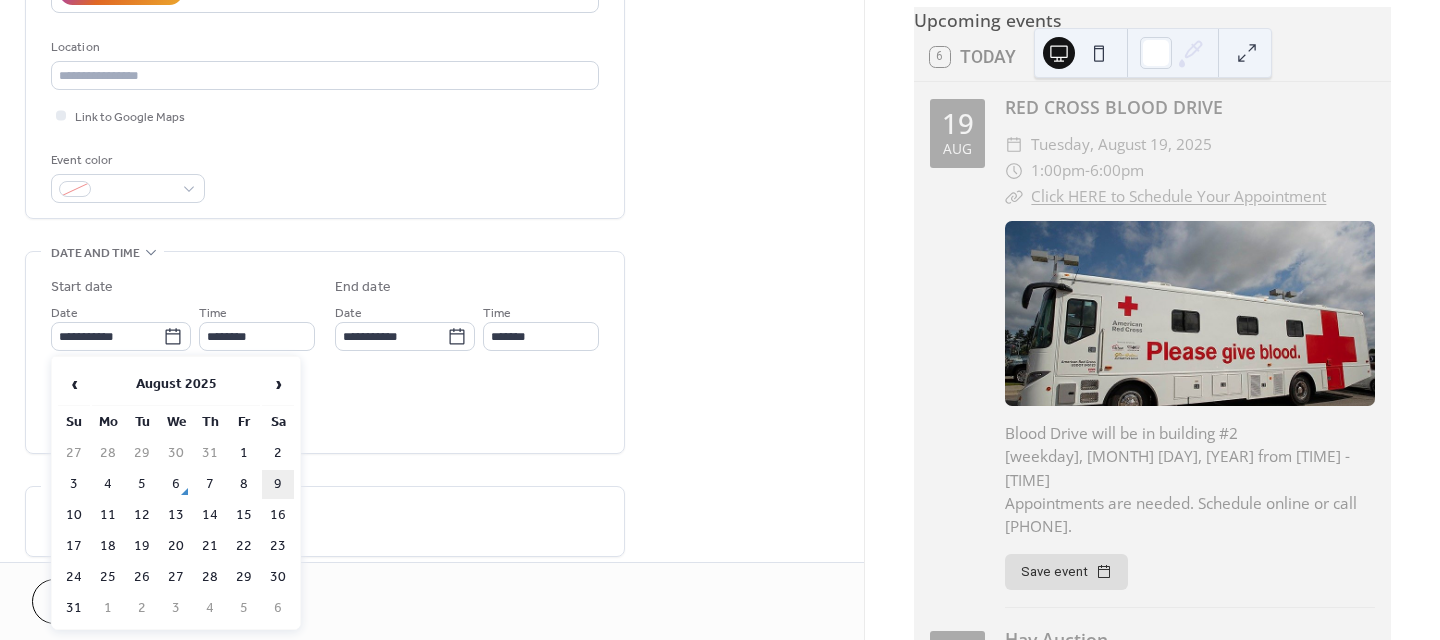 click on "9" at bounding box center [278, 484] 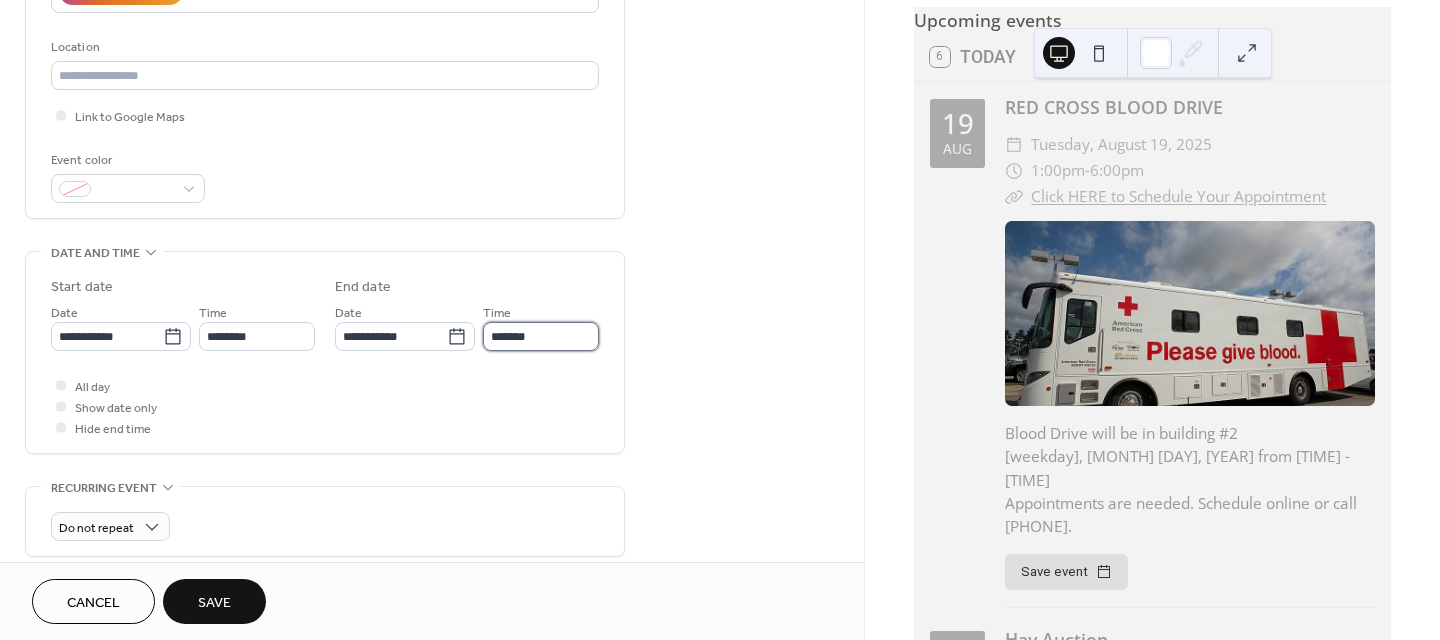click on "*******" at bounding box center [541, 336] 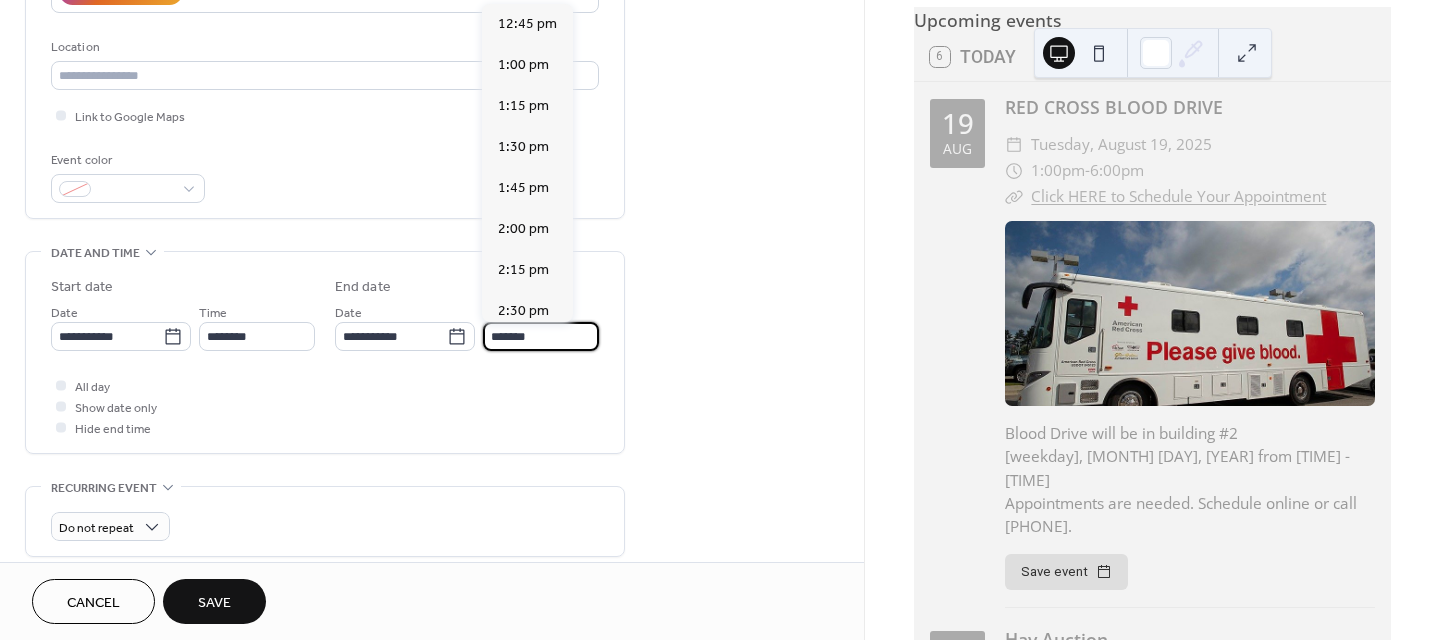 scroll, scrollTop: 861, scrollLeft: 0, axis: vertical 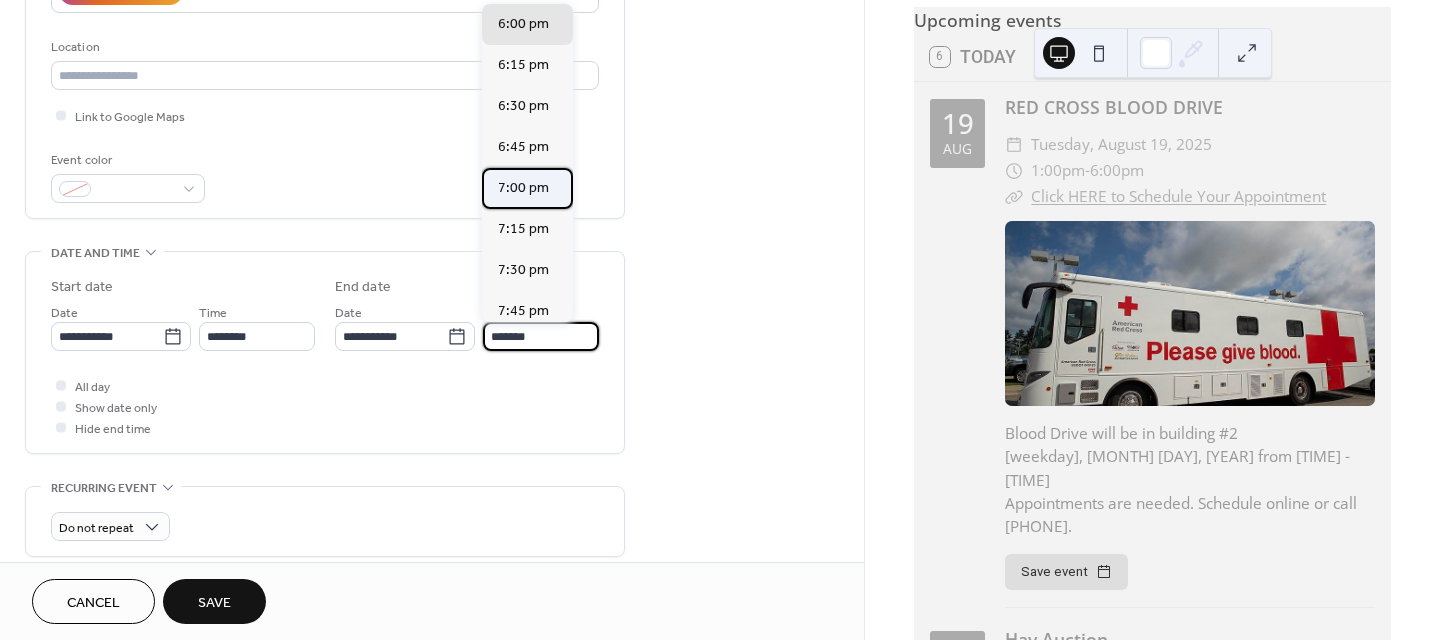 click on "7:00 pm" at bounding box center (523, 188) 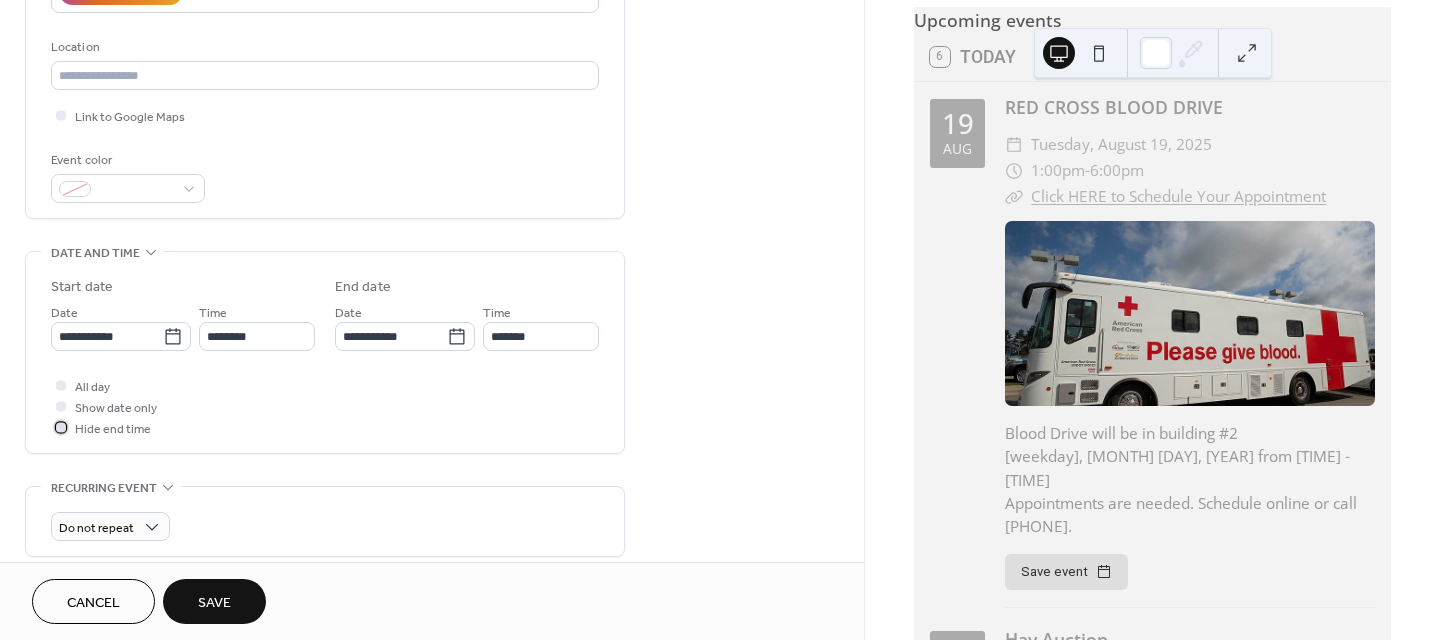 click at bounding box center [61, 427] 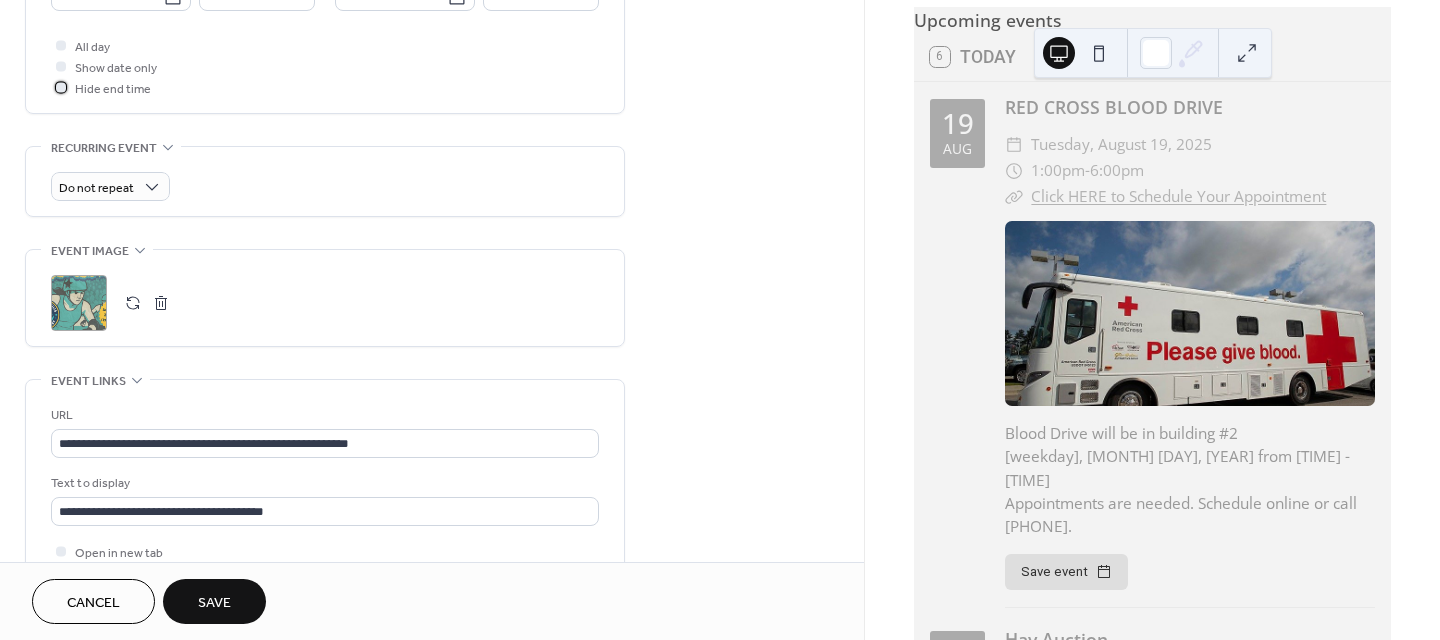 scroll, scrollTop: 800, scrollLeft: 0, axis: vertical 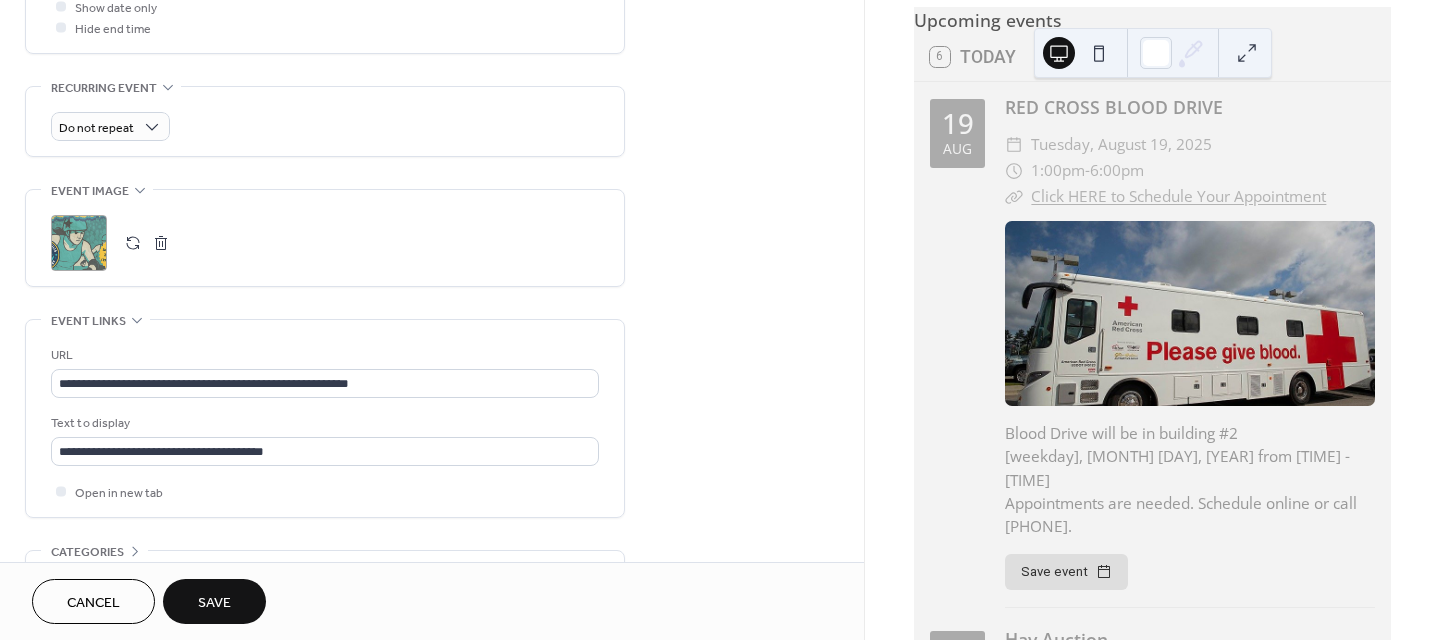 click on ";" at bounding box center [79, 243] 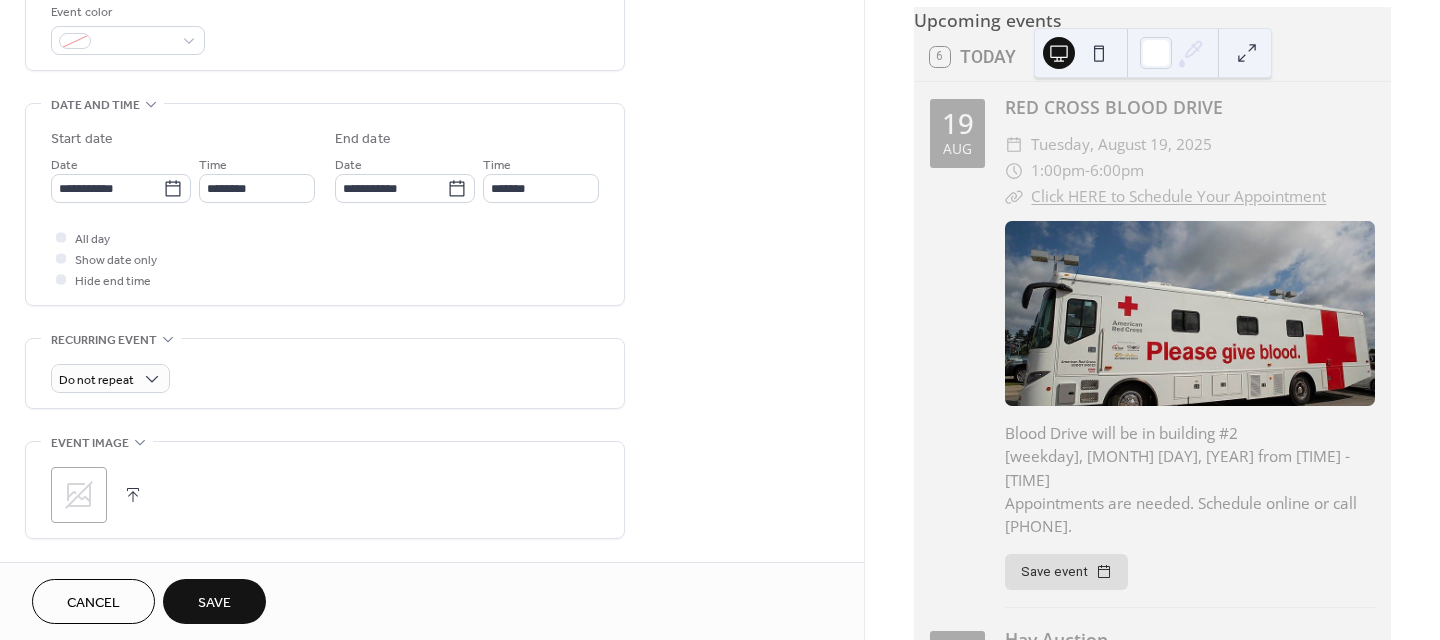scroll, scrollTop: 500, scrollLeft: 0, axis: vertical 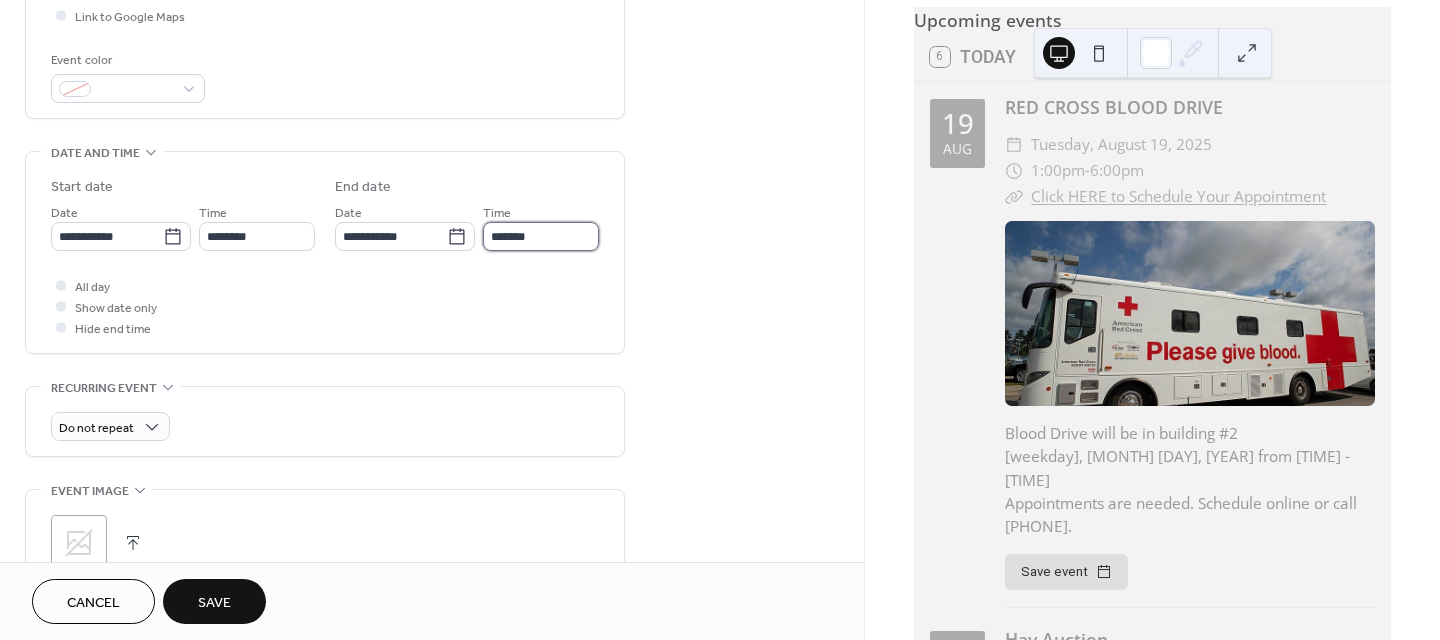 click on "*******" at bounding box center (541, 236) 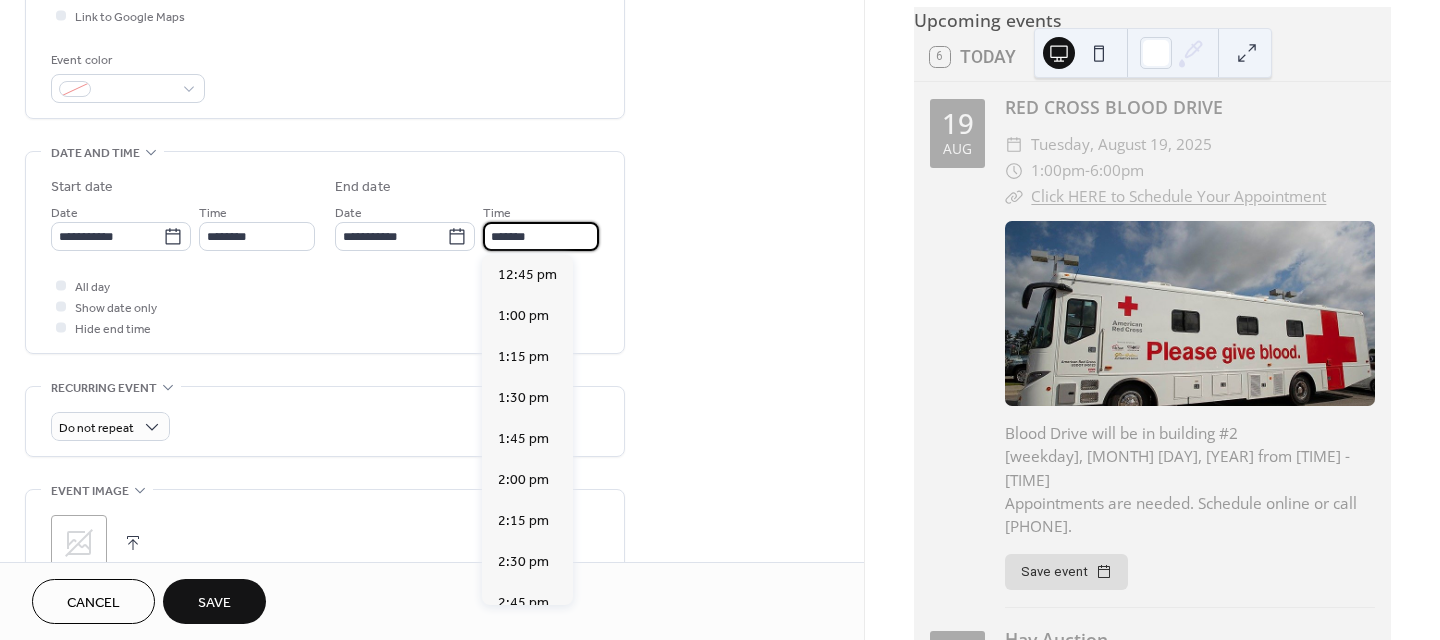 scroll, scrollTop: 1025, scrollLeft: 0, axis: vertical 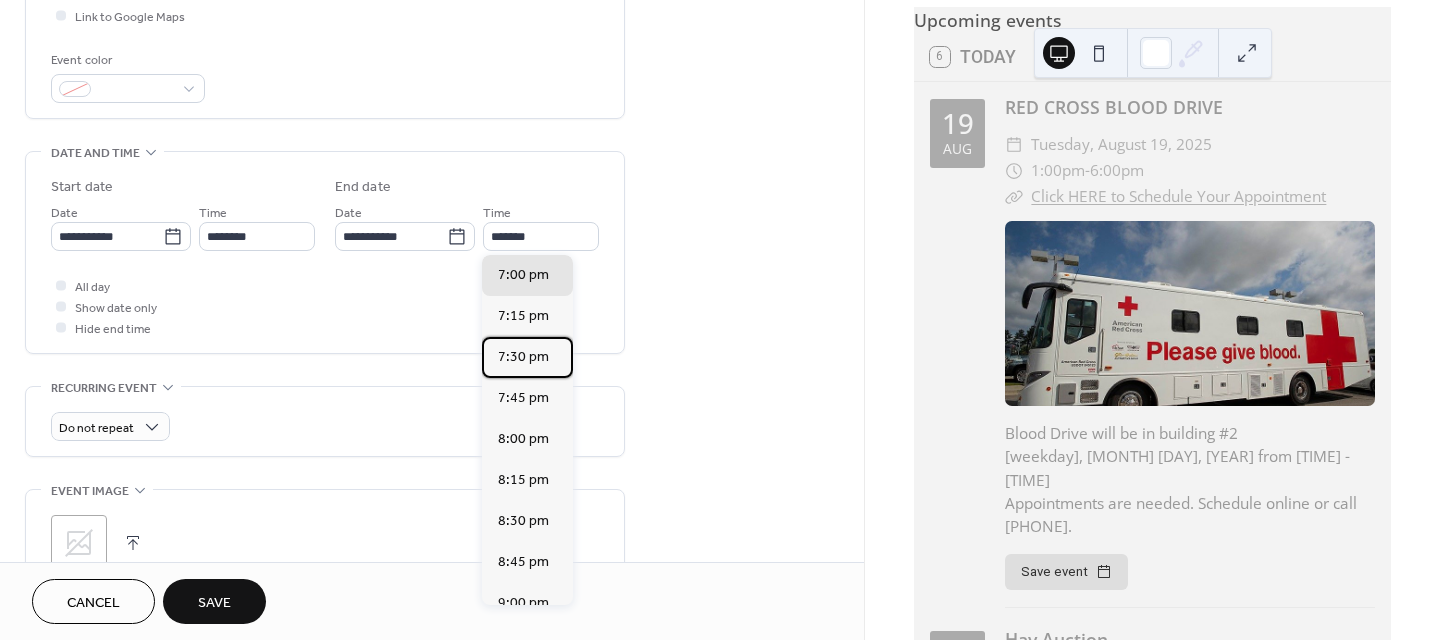 click on "7:30 pm" at bounding box center [523, 357] 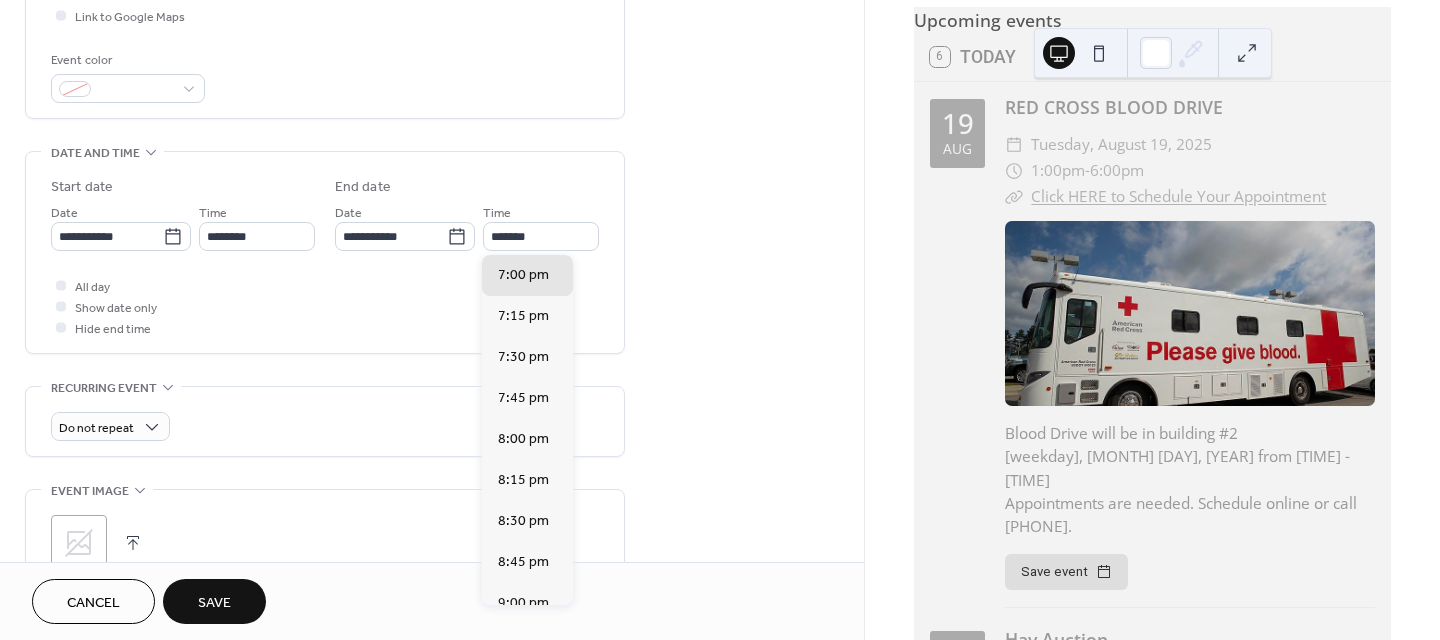 type on "*******" 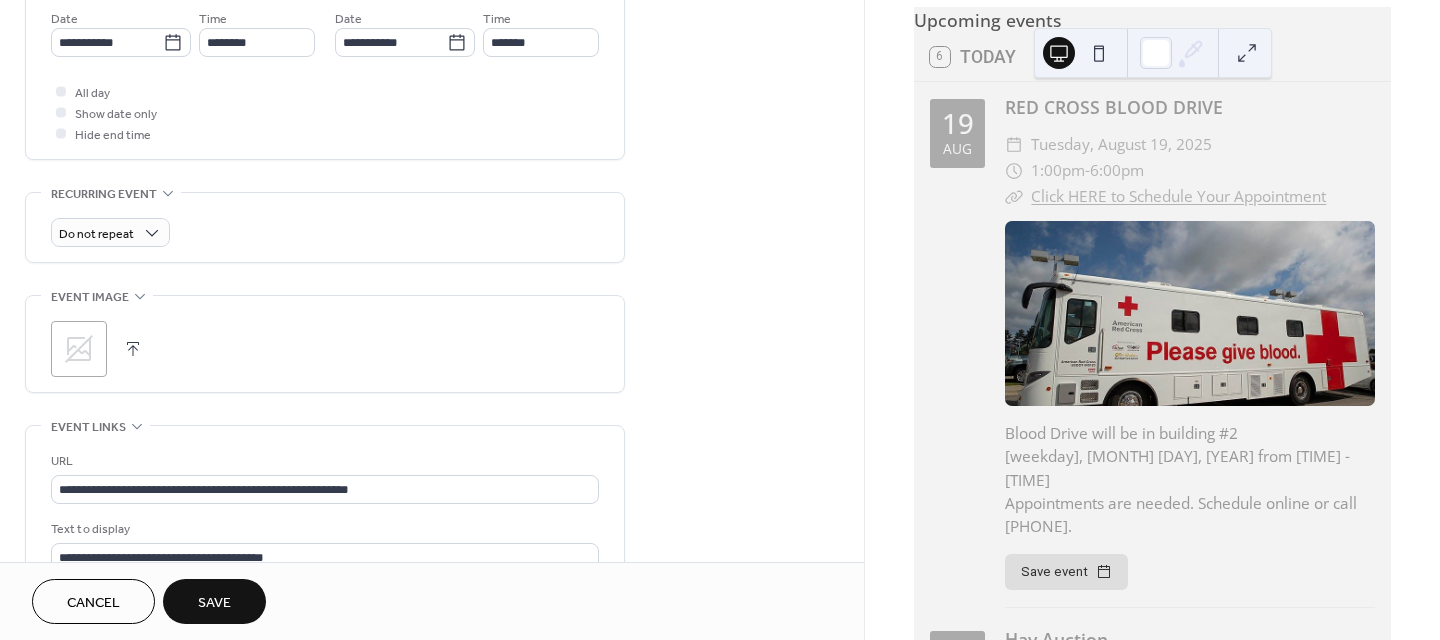scroll, scrollTop: 700, scrollLeft: 0, axis: vertical 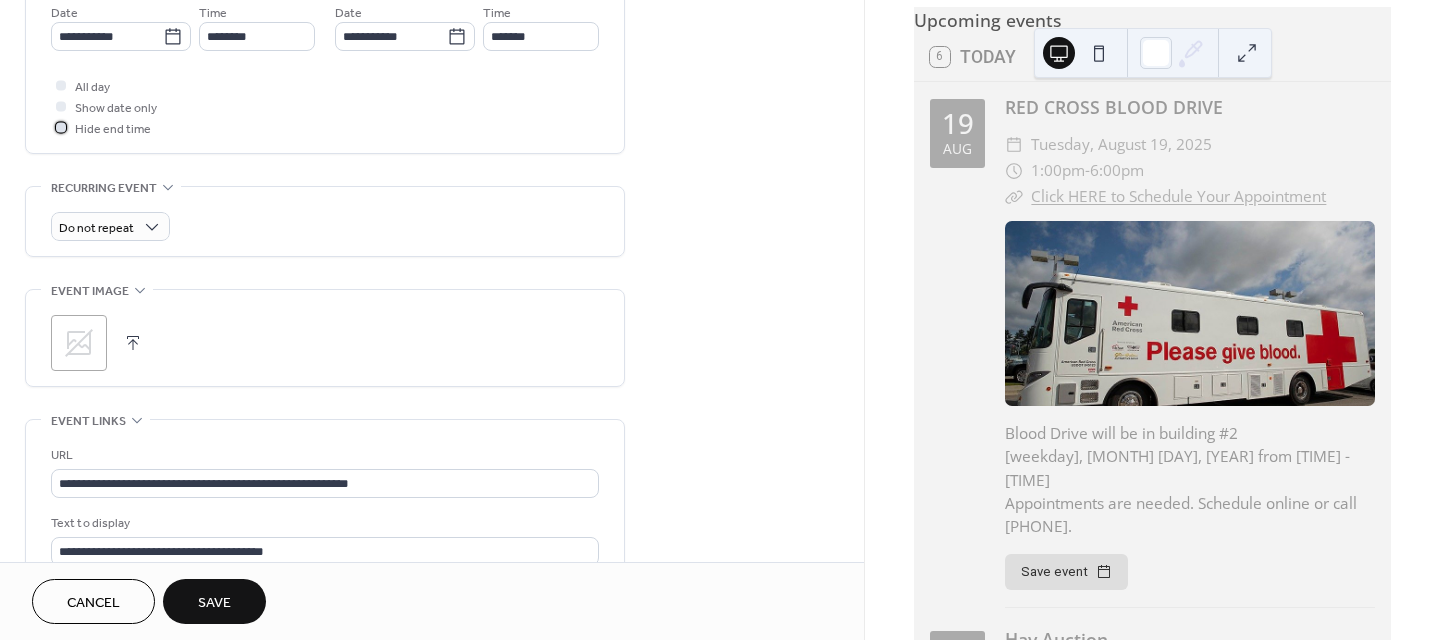 click at bounding box center (61, 127) 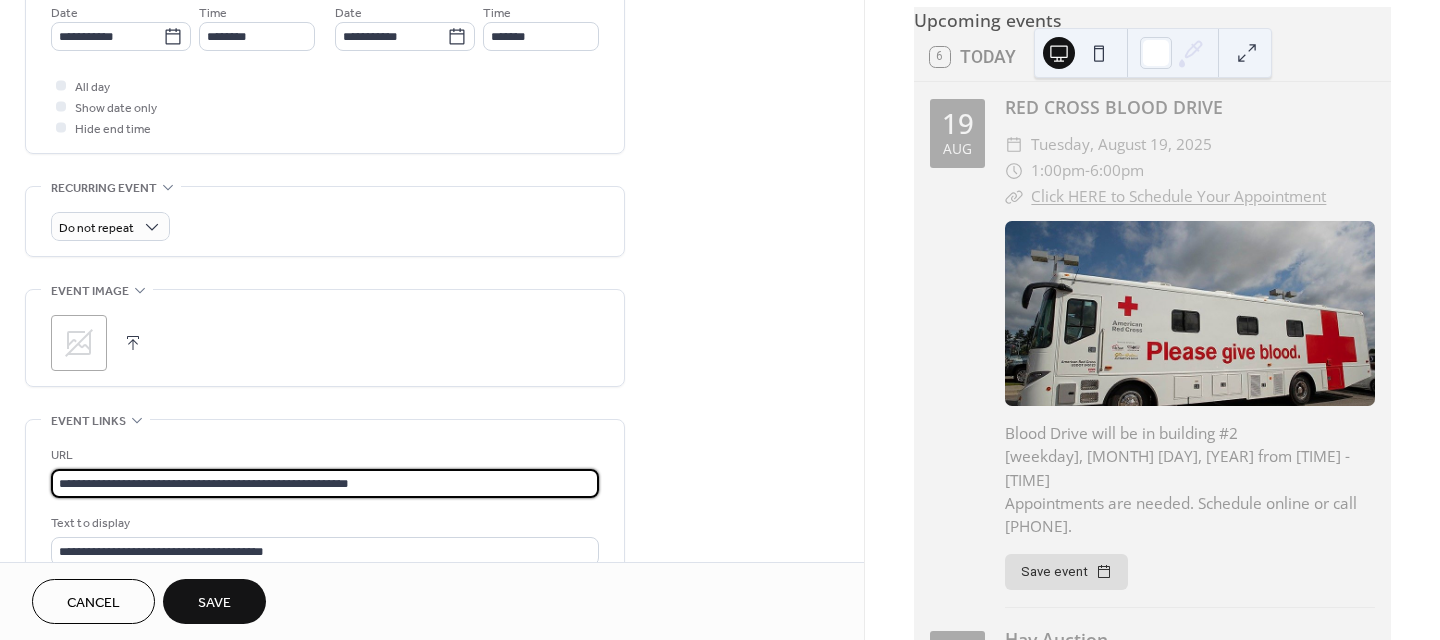 scroll, scrollTop: 0, scrollLeft: 0, axis: both 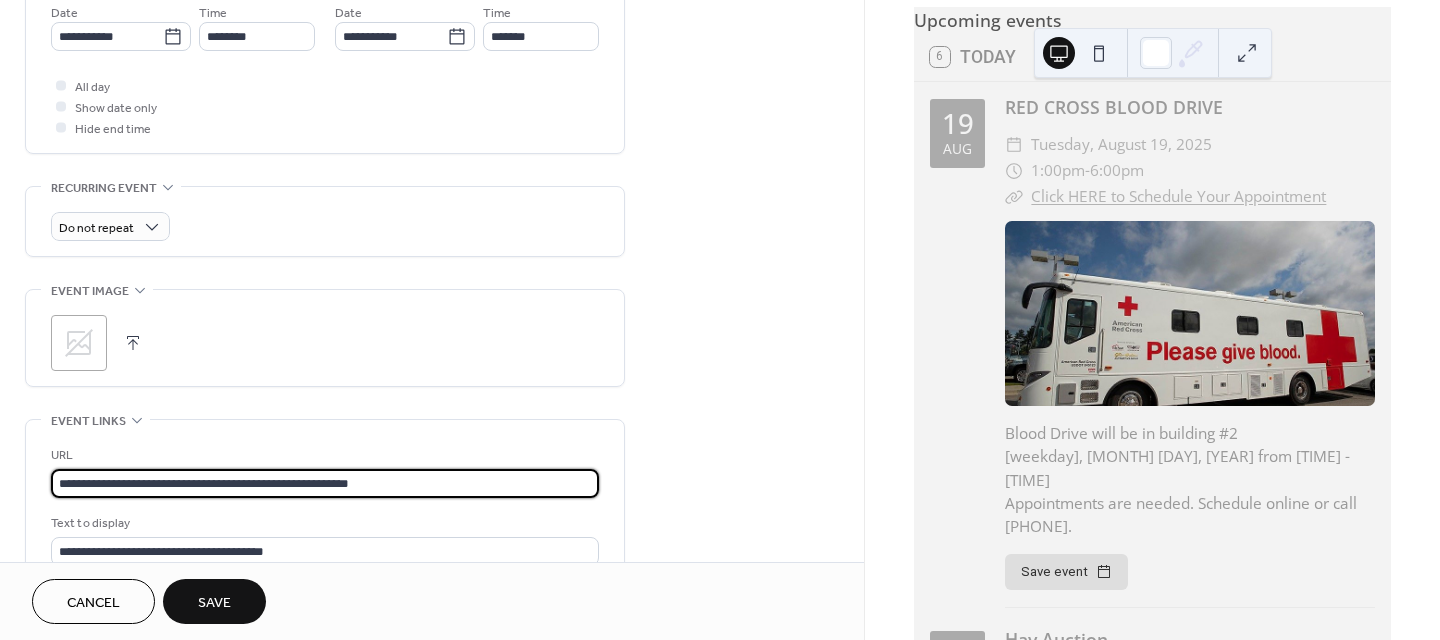 paste on "**********" 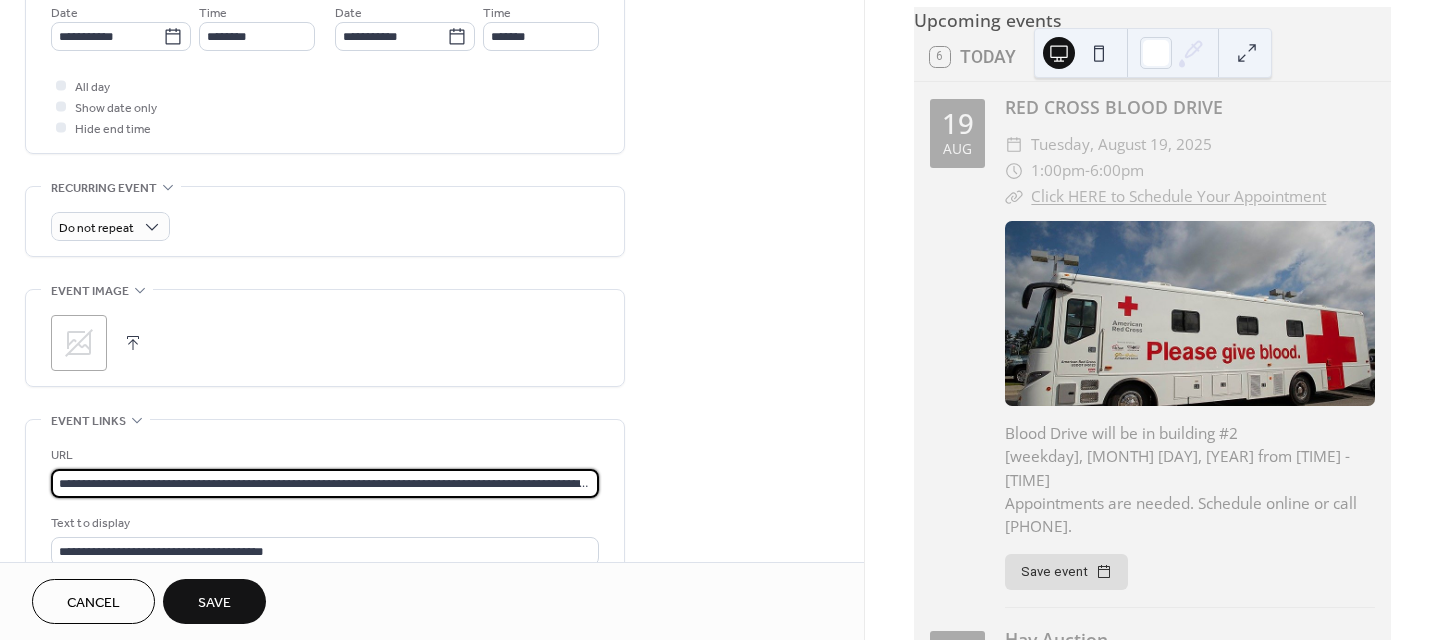 scroll, scrollTop: 0, scrollLeft: 877, axis: horizontal 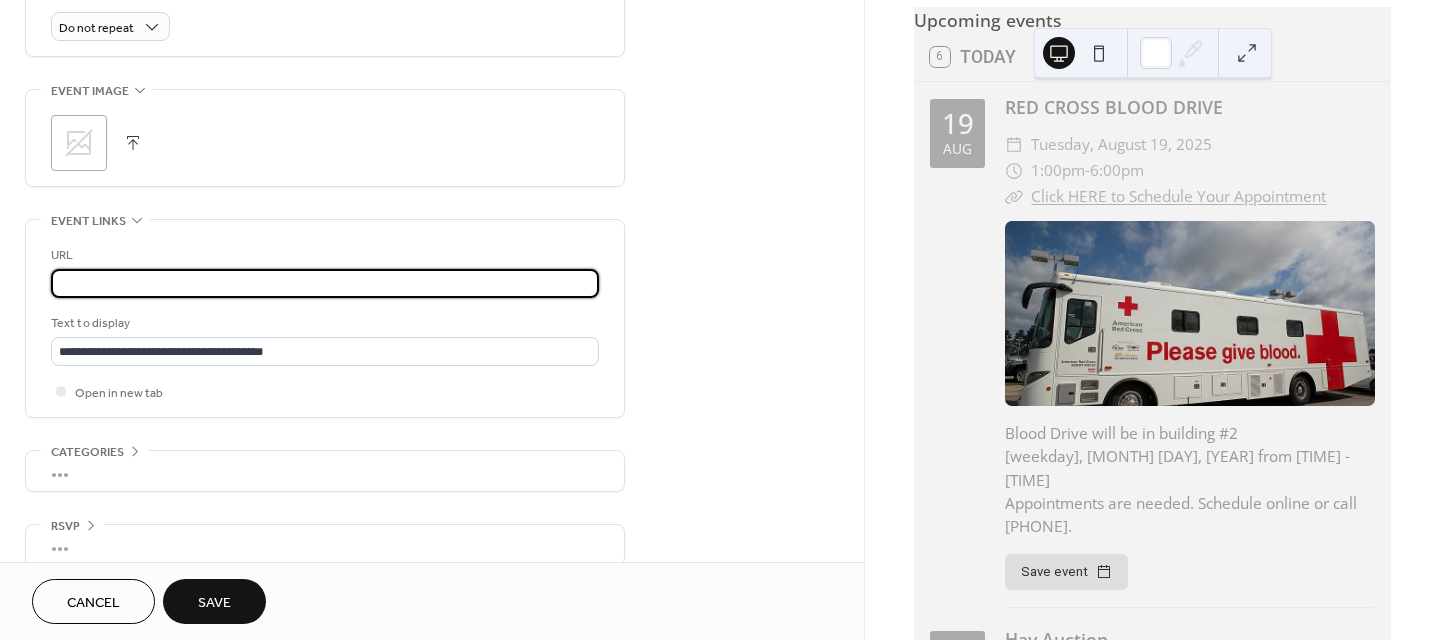 type on "**********" 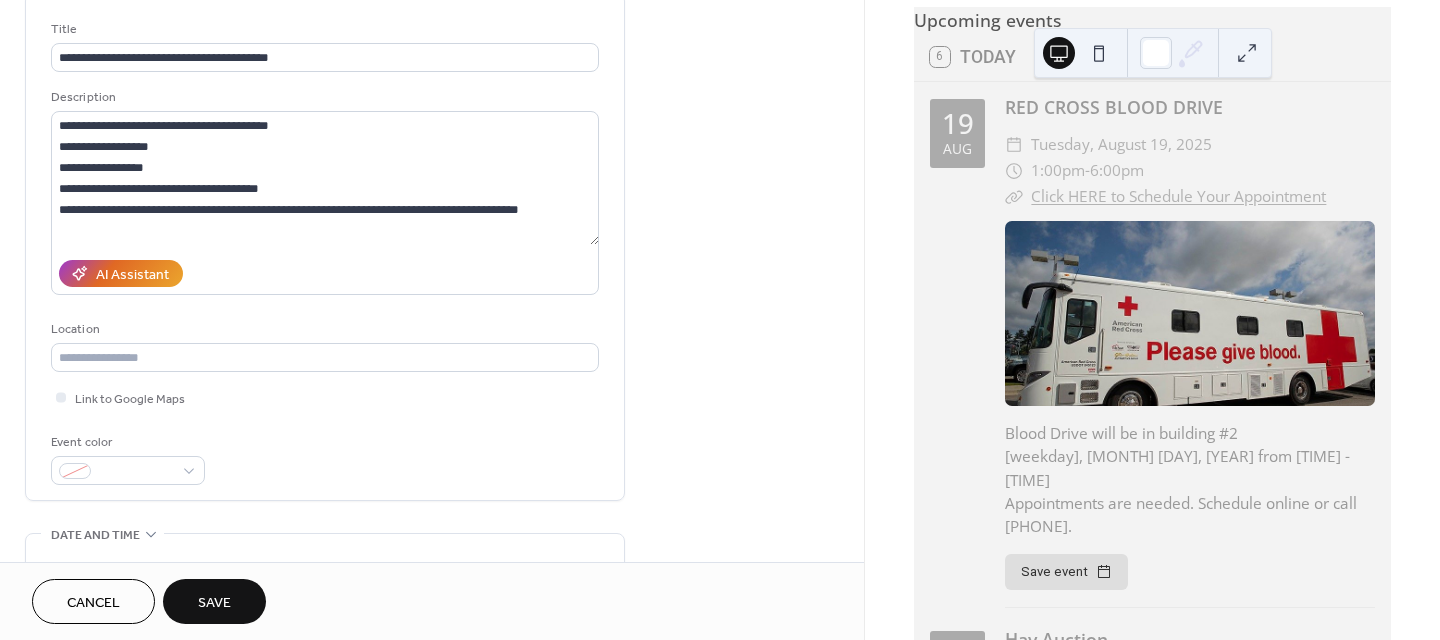 scroll, scrollTop: 0, scrollLeft: 0, axis: both 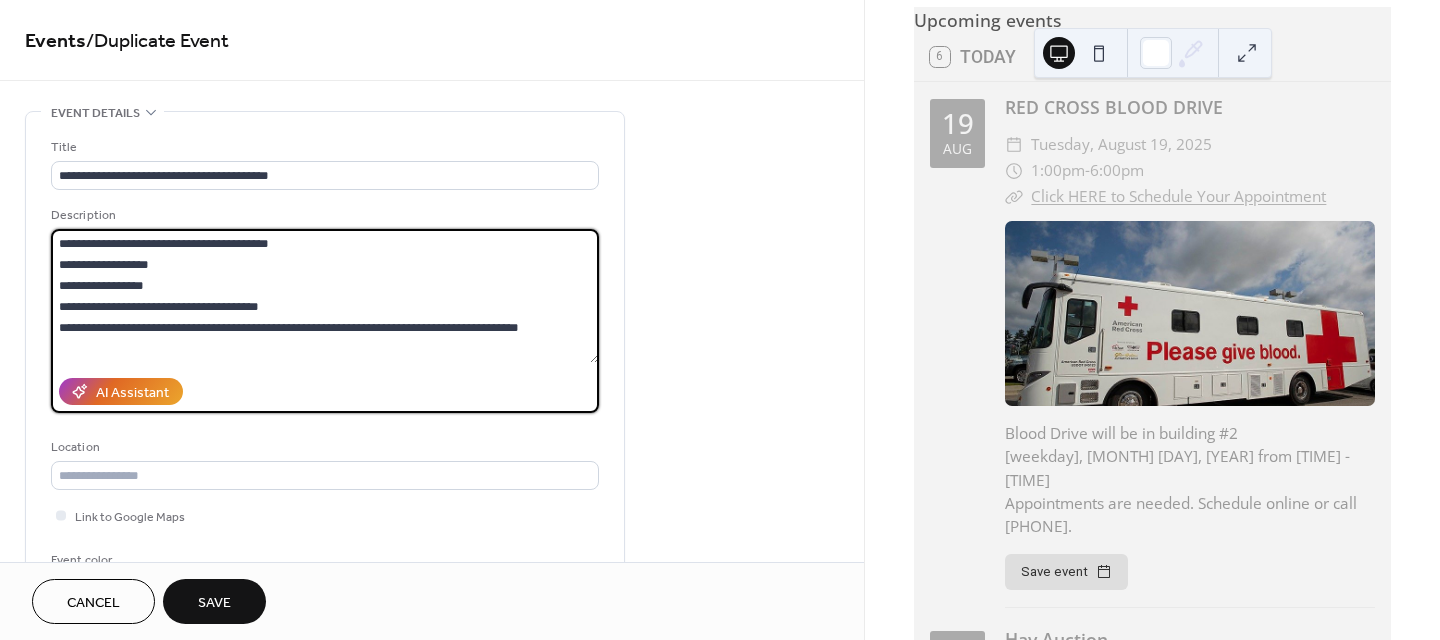 drag, startPoint x: 524, startPoint y: 301, endPoint x: 55, endPoint y: 264, distance: 470.4572 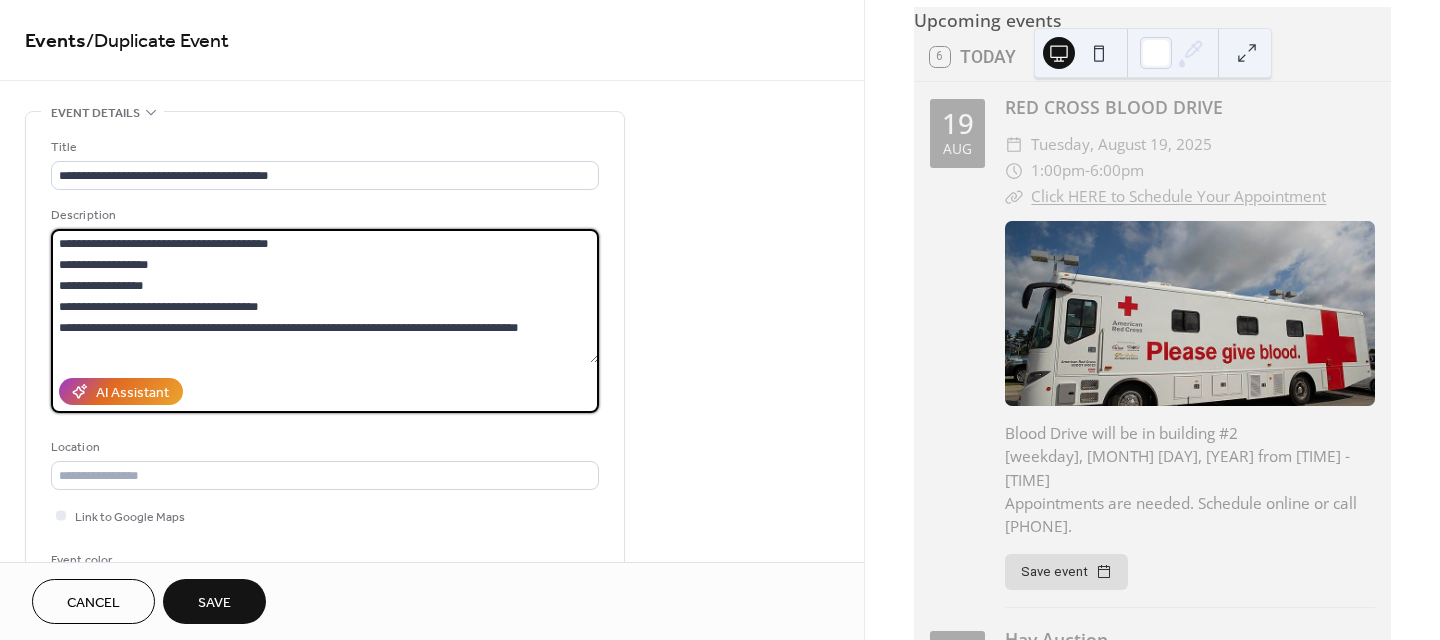 click on "**********" at bounding box center [325, 296] 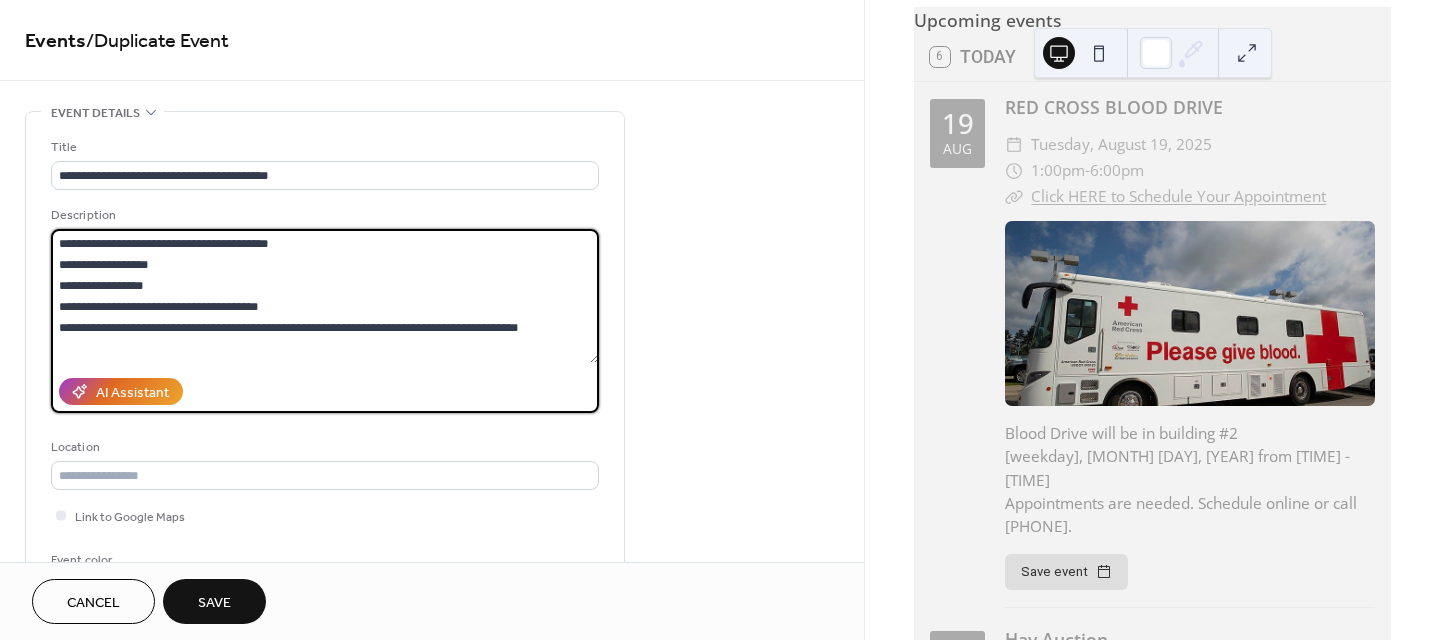 paste on "**********" 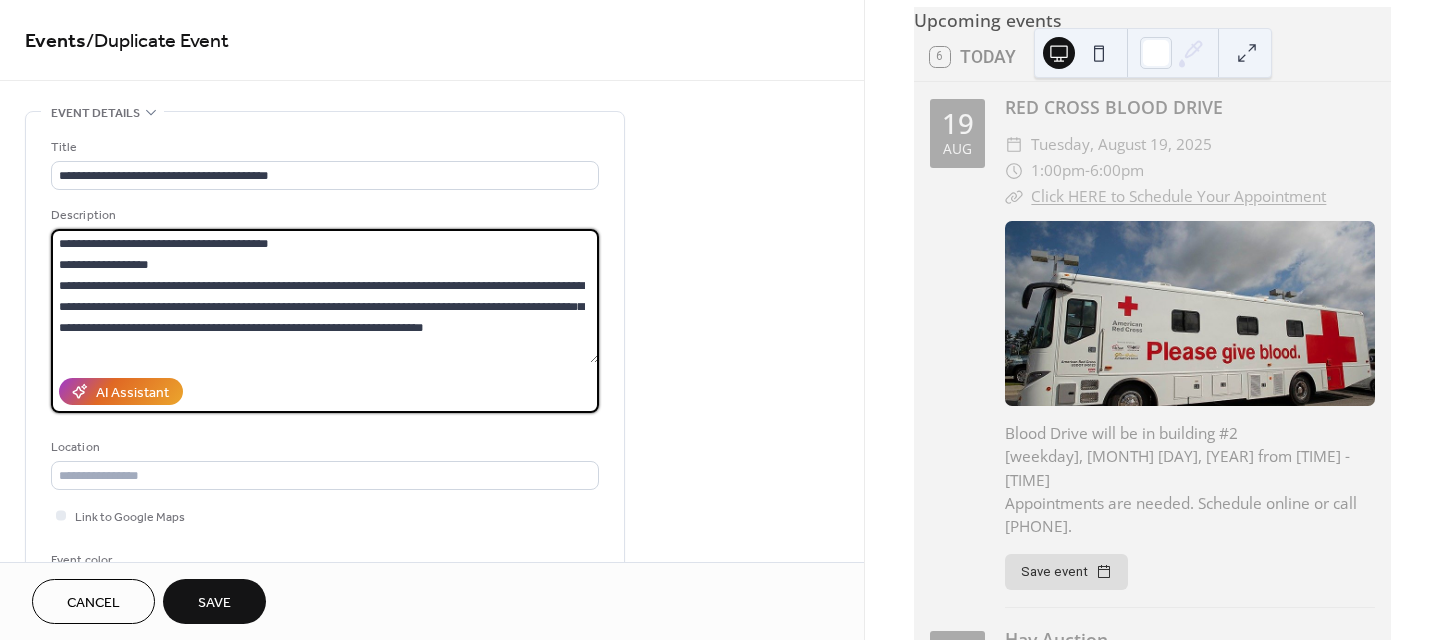 scroll, scrollTop: 0, scrollLeft: 0, axis: both 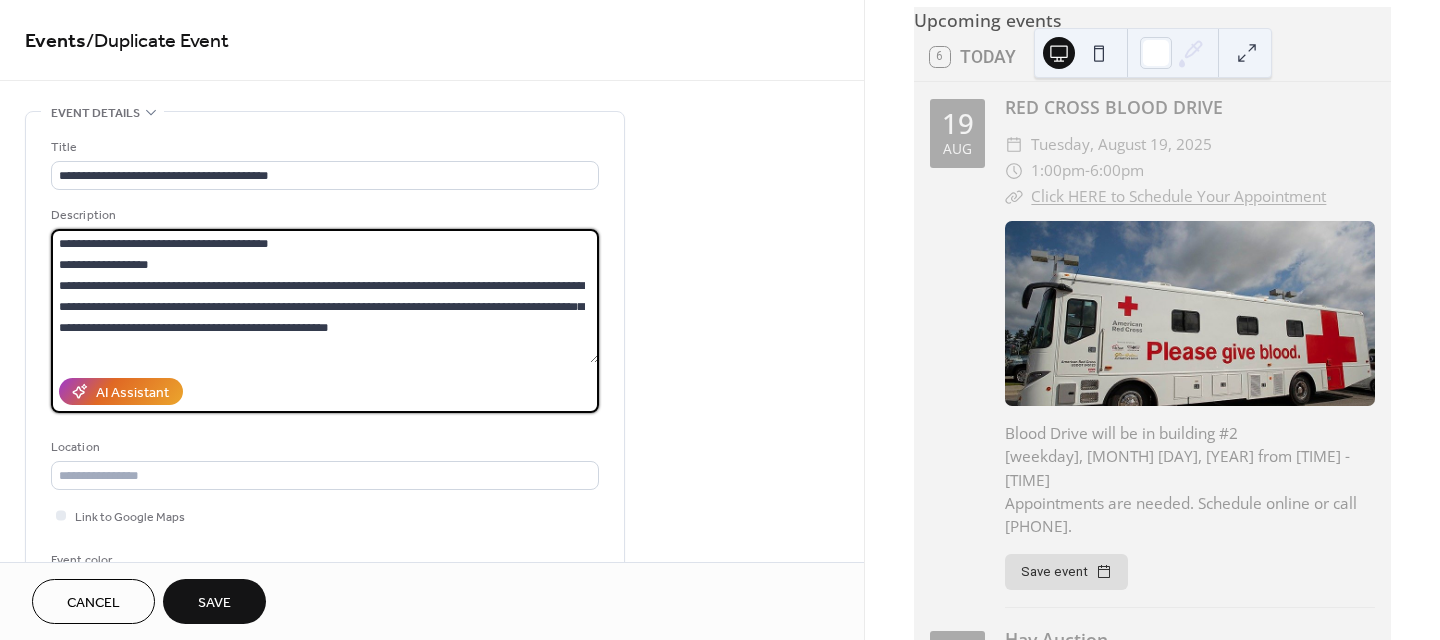 click on "**********" at bounding box center (325, 296) 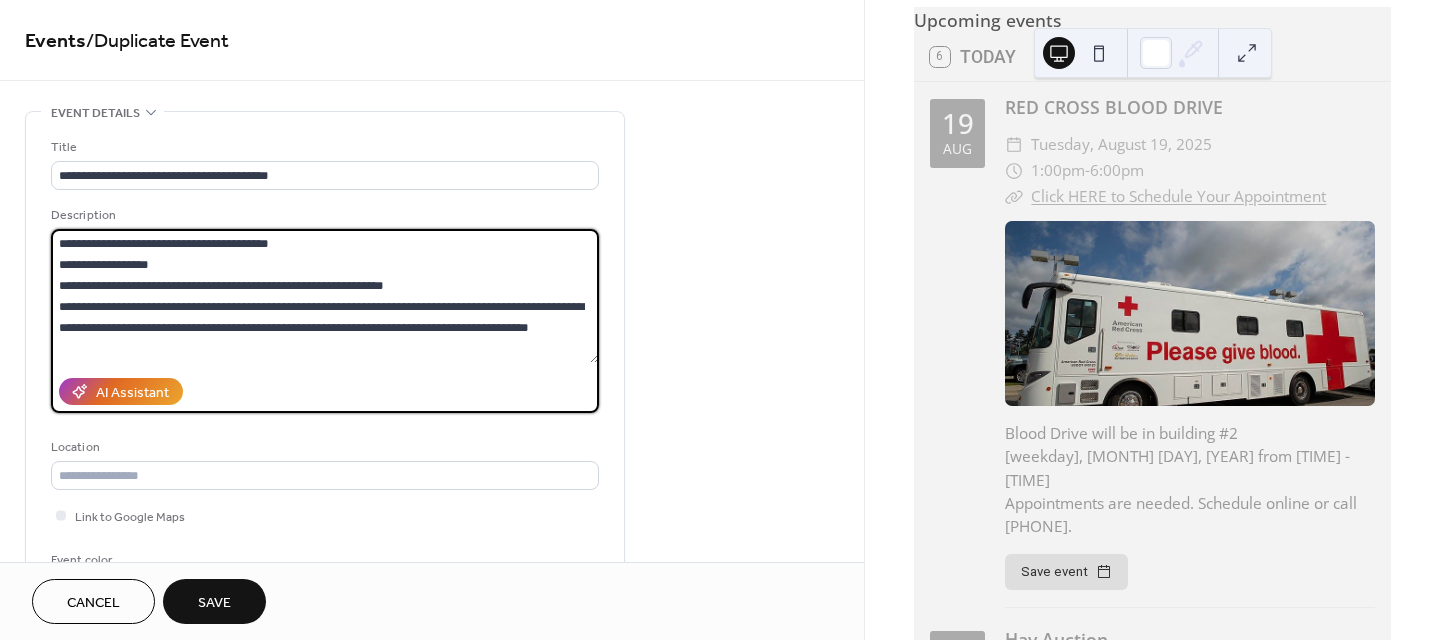 click on "**********" at bounding box center [325, 296] 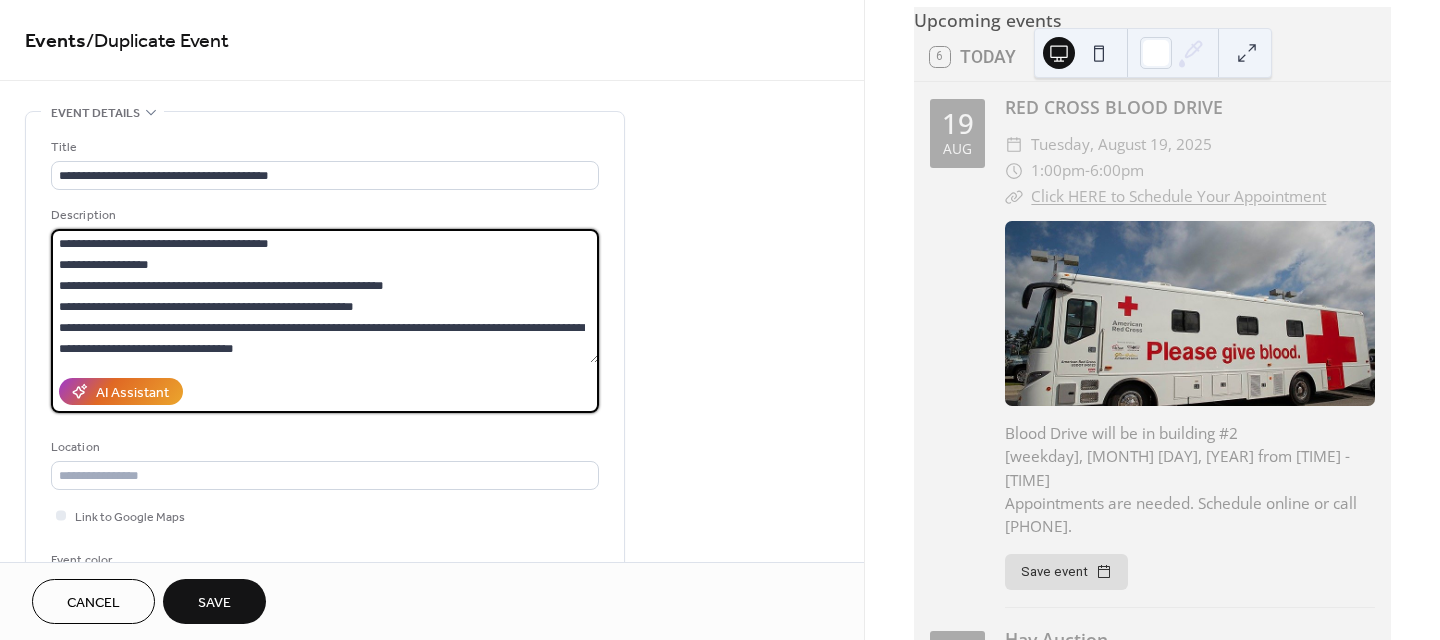 scroll, scrollTop: 42, scrollLeft: 0, axis: vertical 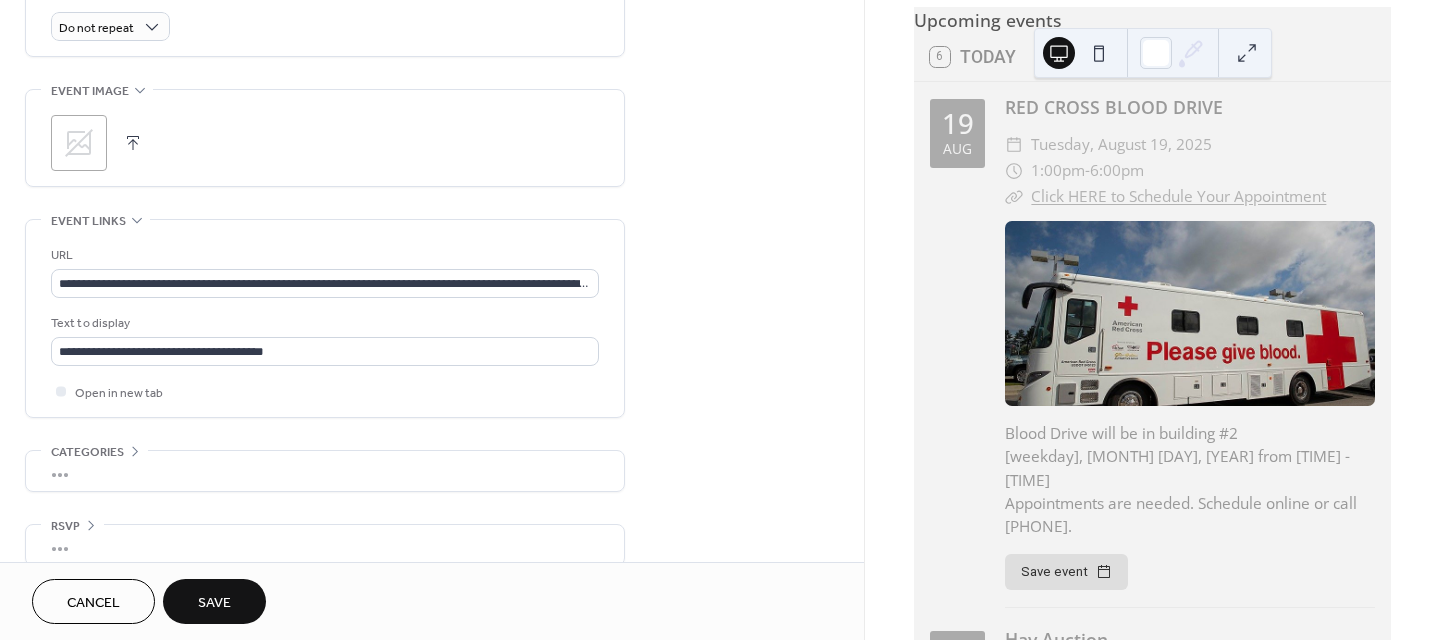 click at bounding box center [133, 143] 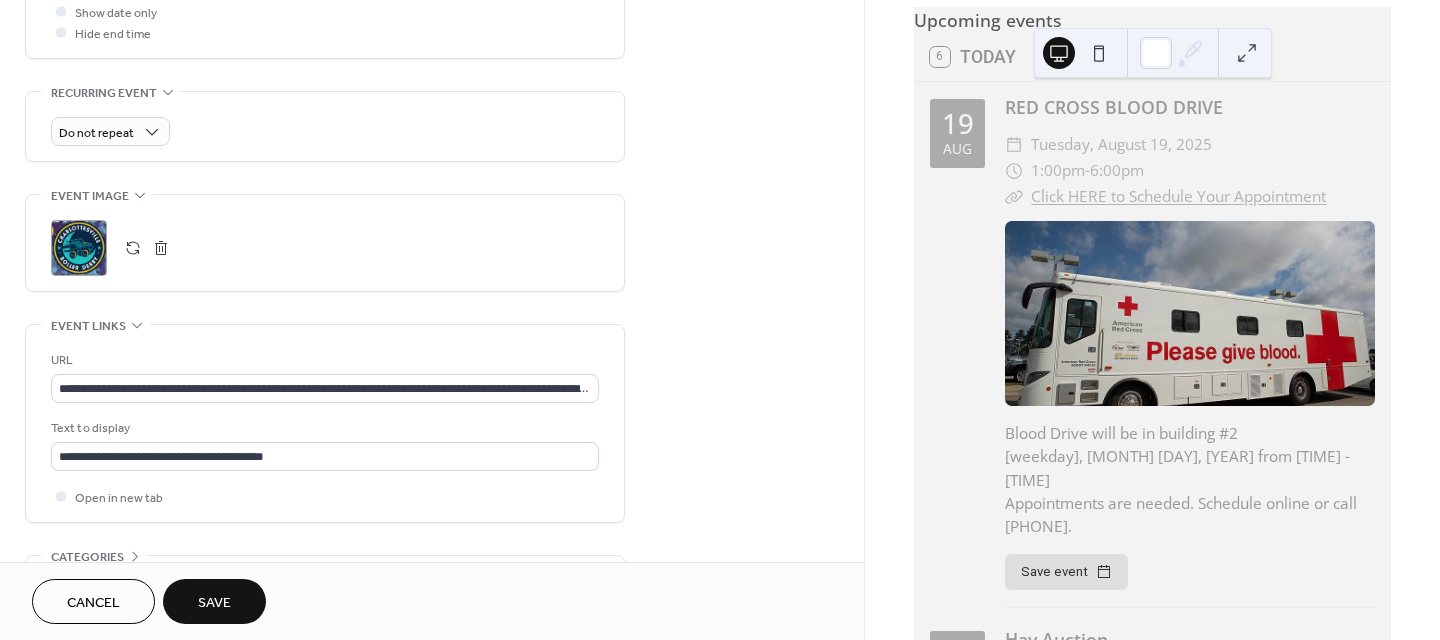 scroll, scrollTop: 900, scrollLeft: 0, axis: vertical 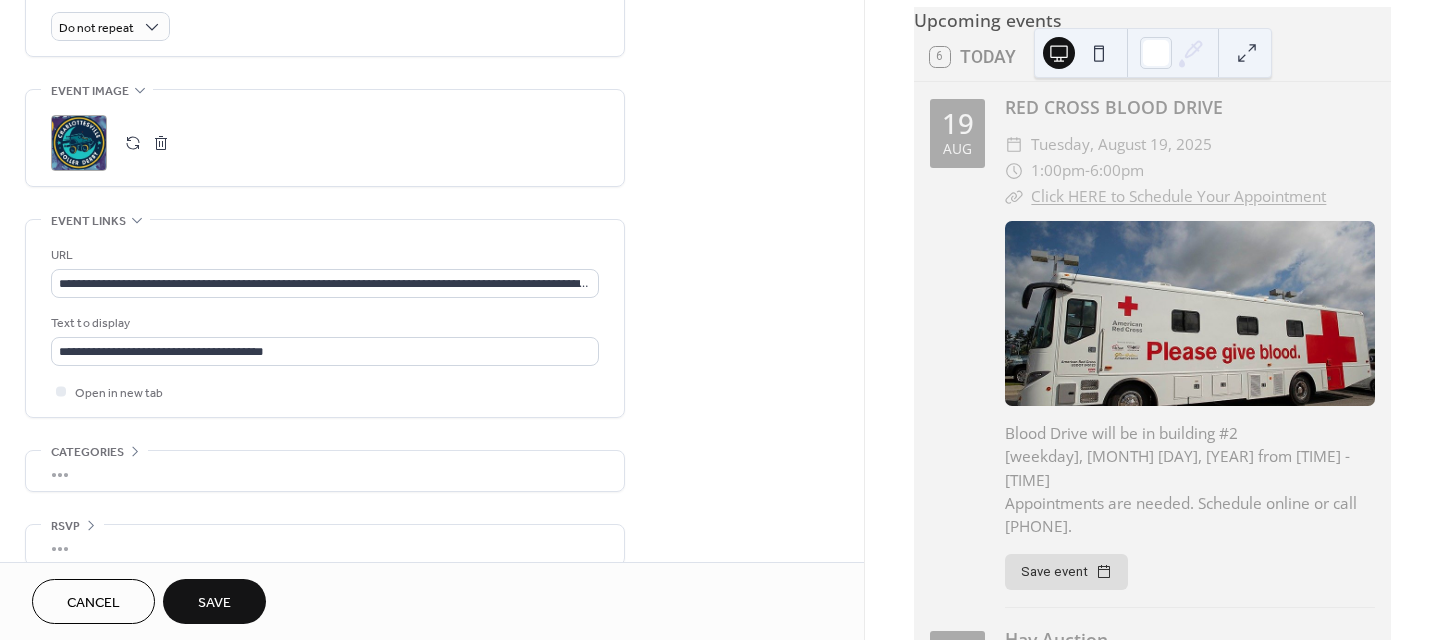 click at bounding box center [161, 143] 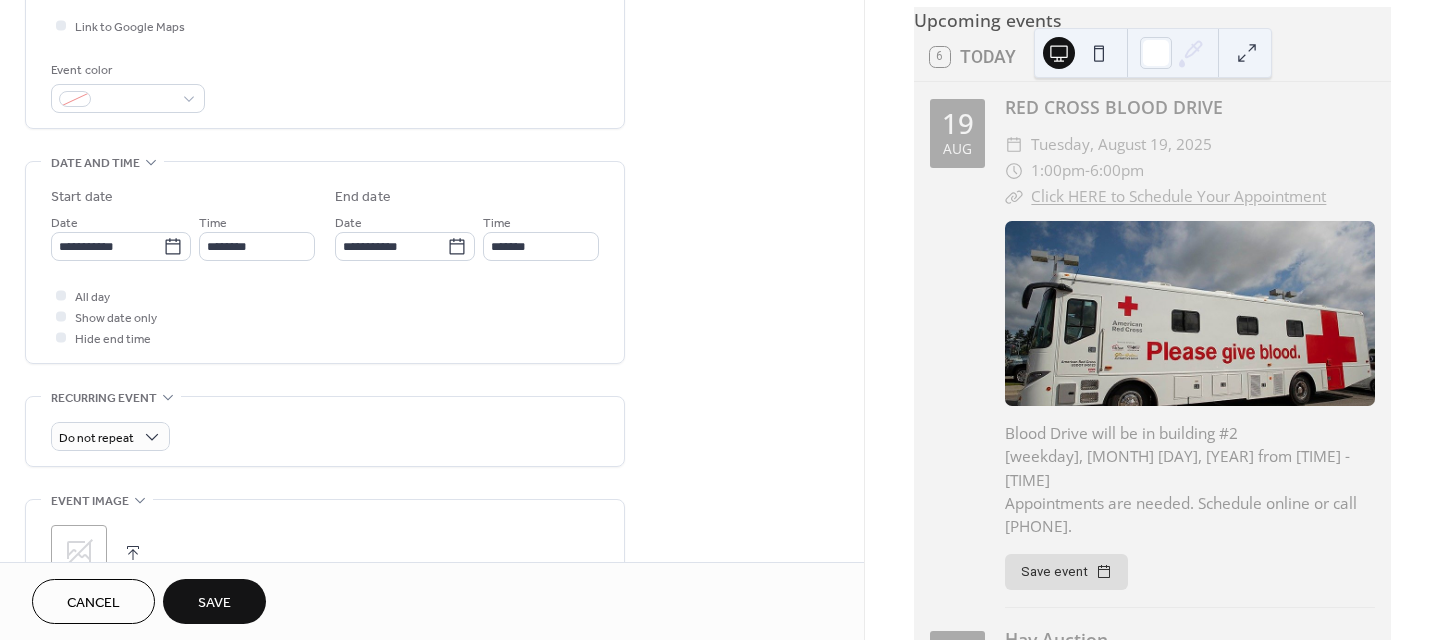 scroll, scrollTop: 500, scrollLeft: 0, axis: vertical 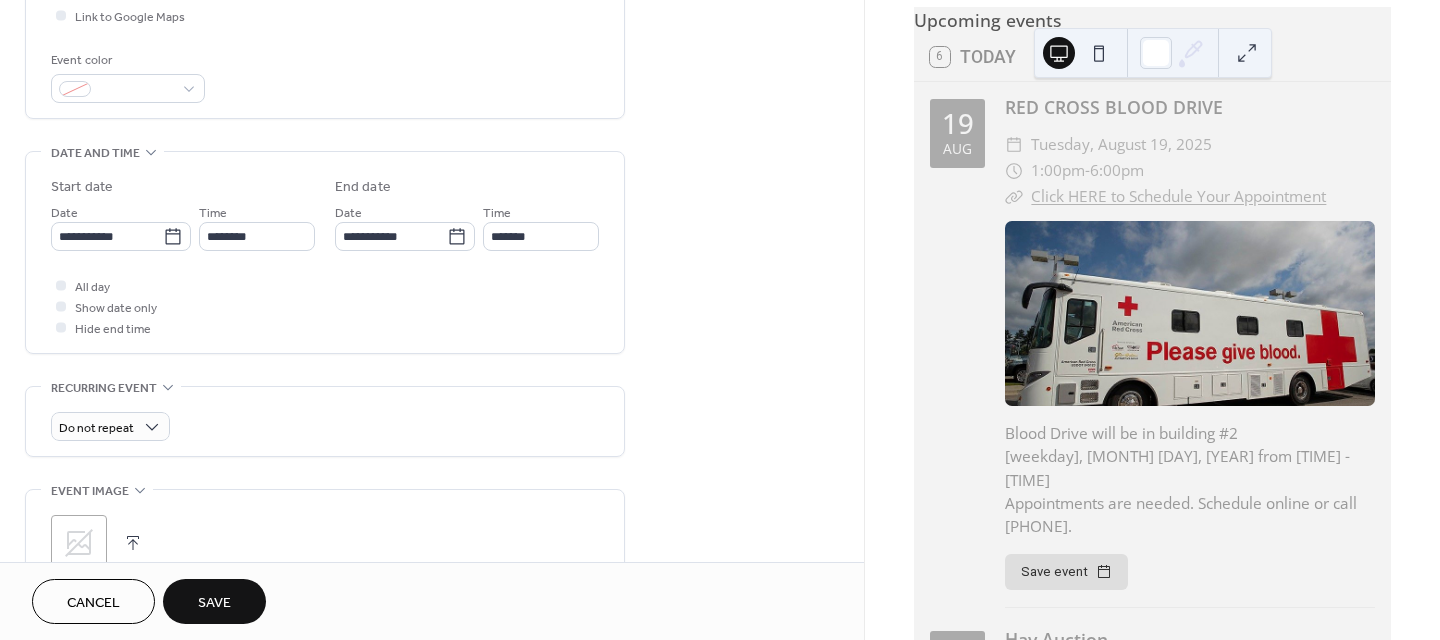 click on "Save" at bounding box center [214, 601] 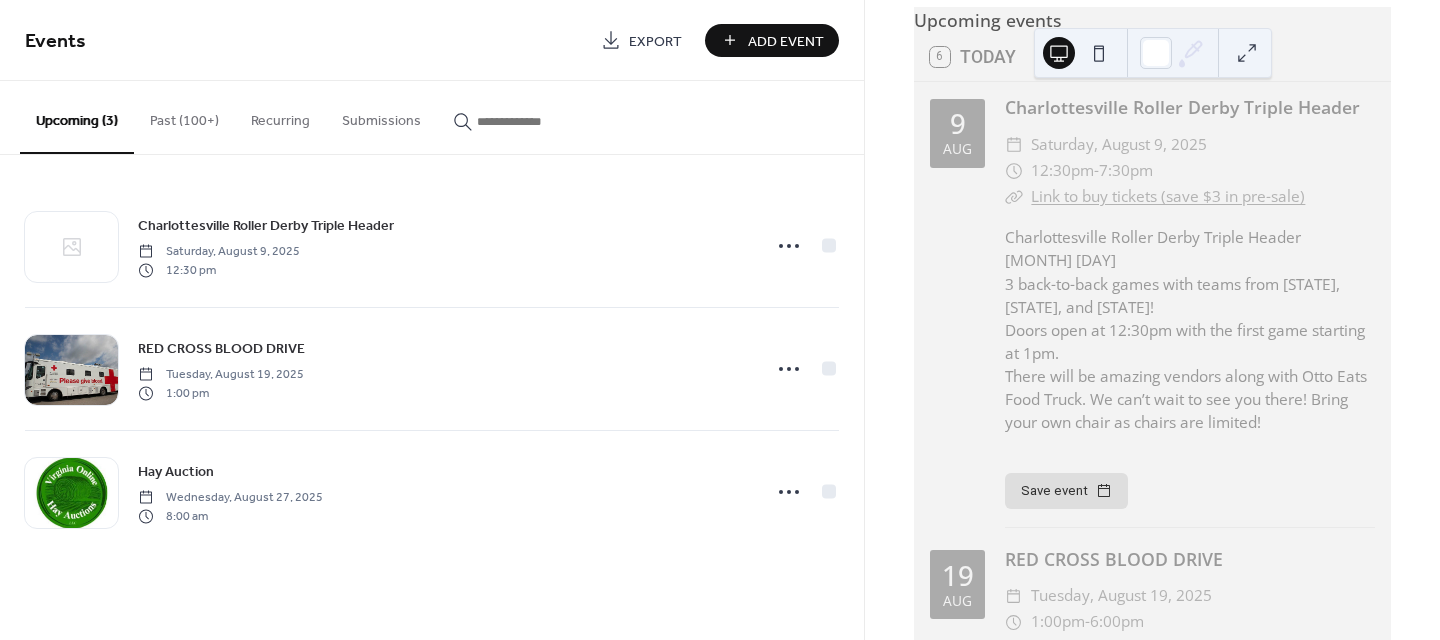 click on "Export" at bounding box center (655, 41) 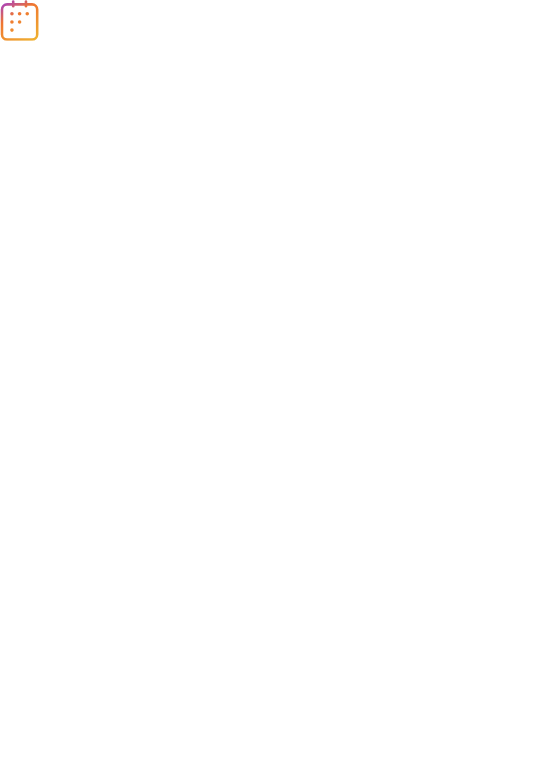 scroll, scrollTop: 0, scrollLeft: 0, axis: both 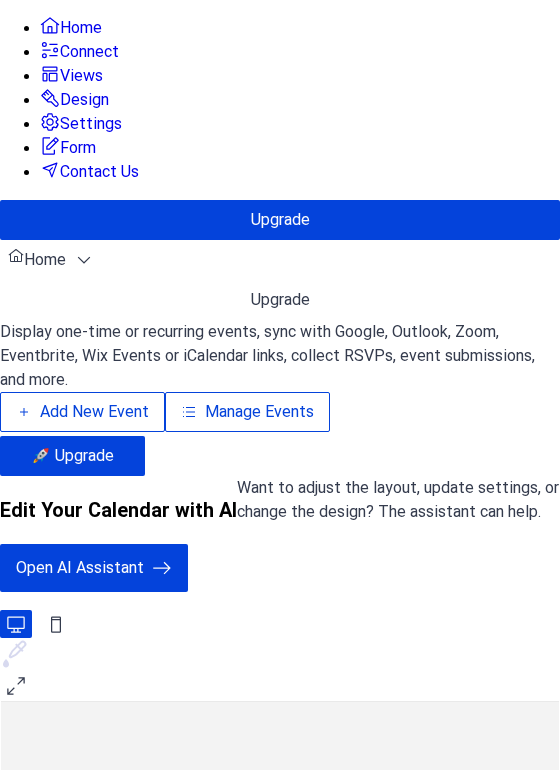 click on "Connect" at bounding box center (89, 52) 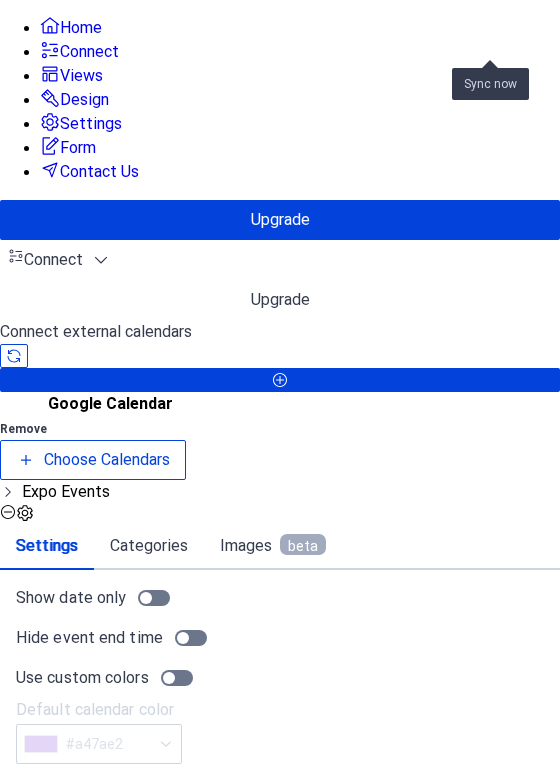 click at bounding box center [14, 356] 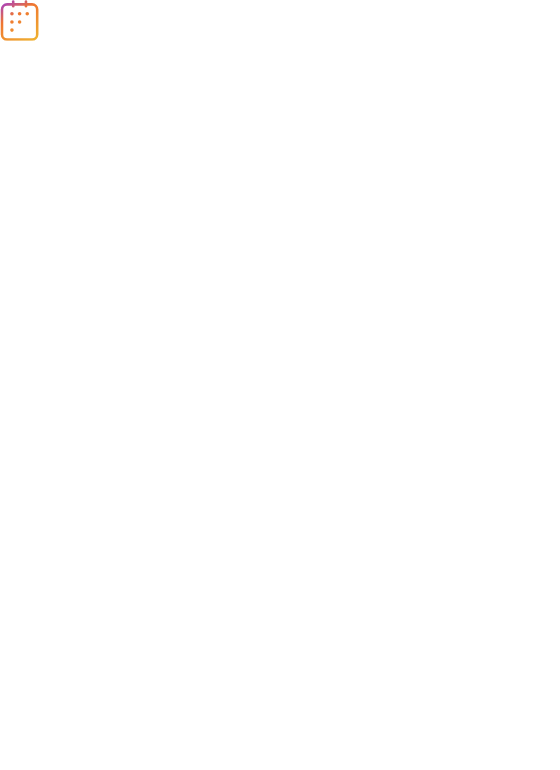 scroll, scrollTop: 0, scrollLeft: 0, axis: both 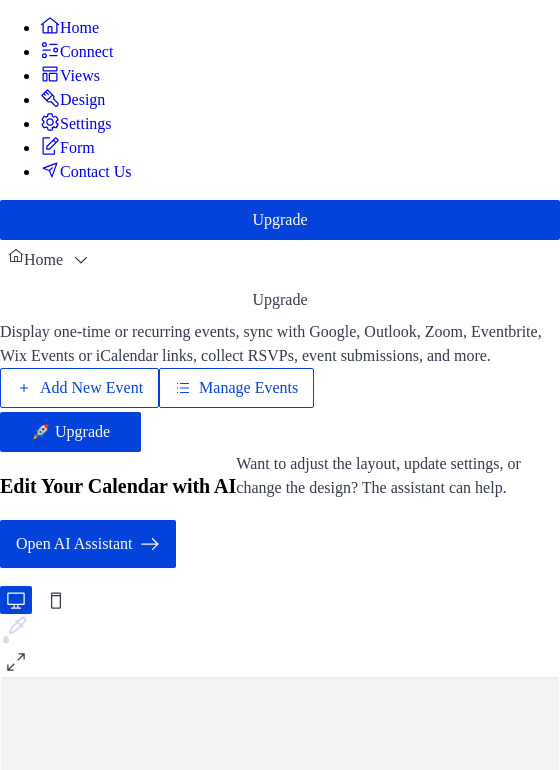 click on "Manage Events" at bounding box center (248, 388) 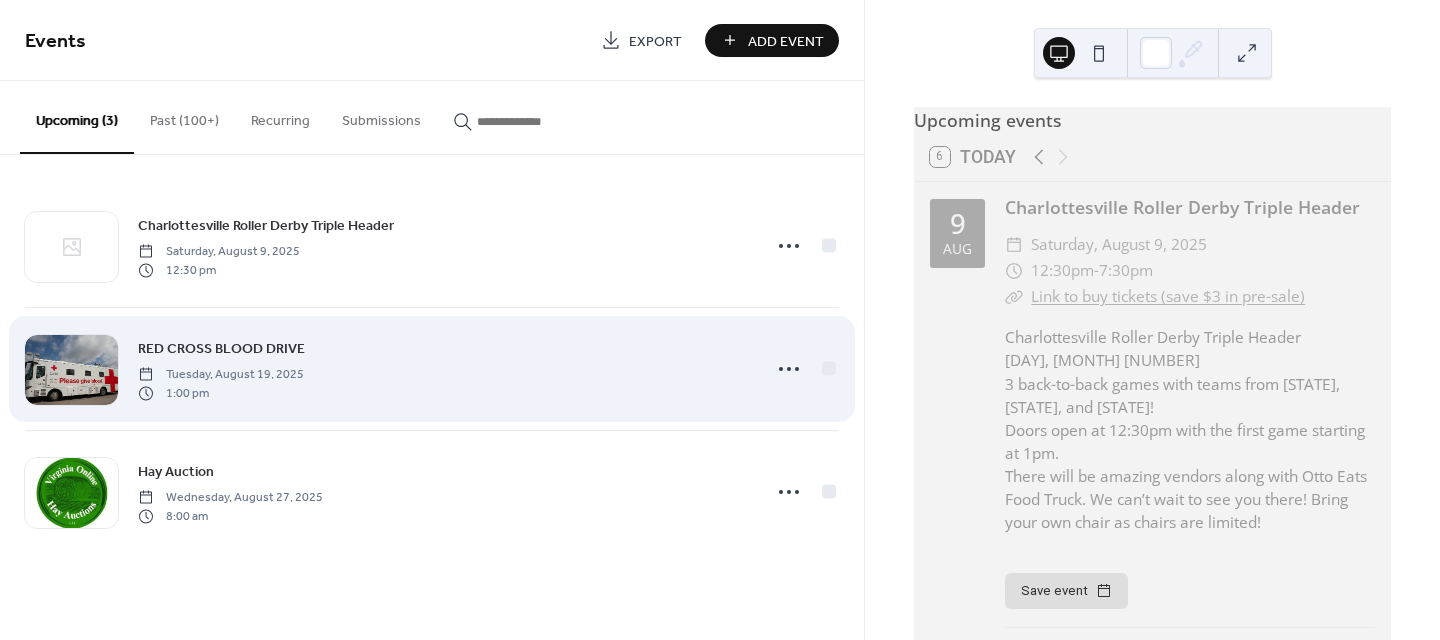 scroll, scrollTop: 0, scrollLeft: 0, axis: both 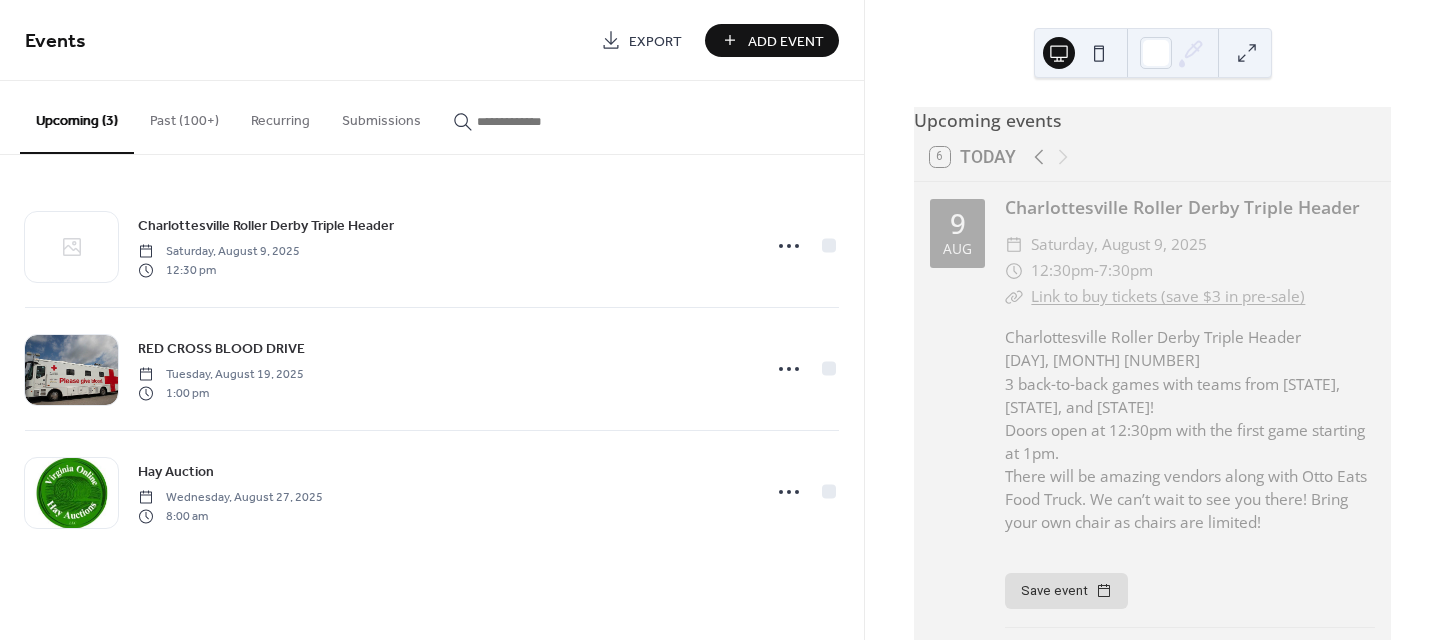 click on "Add Event" at bounding box center [786, 41] 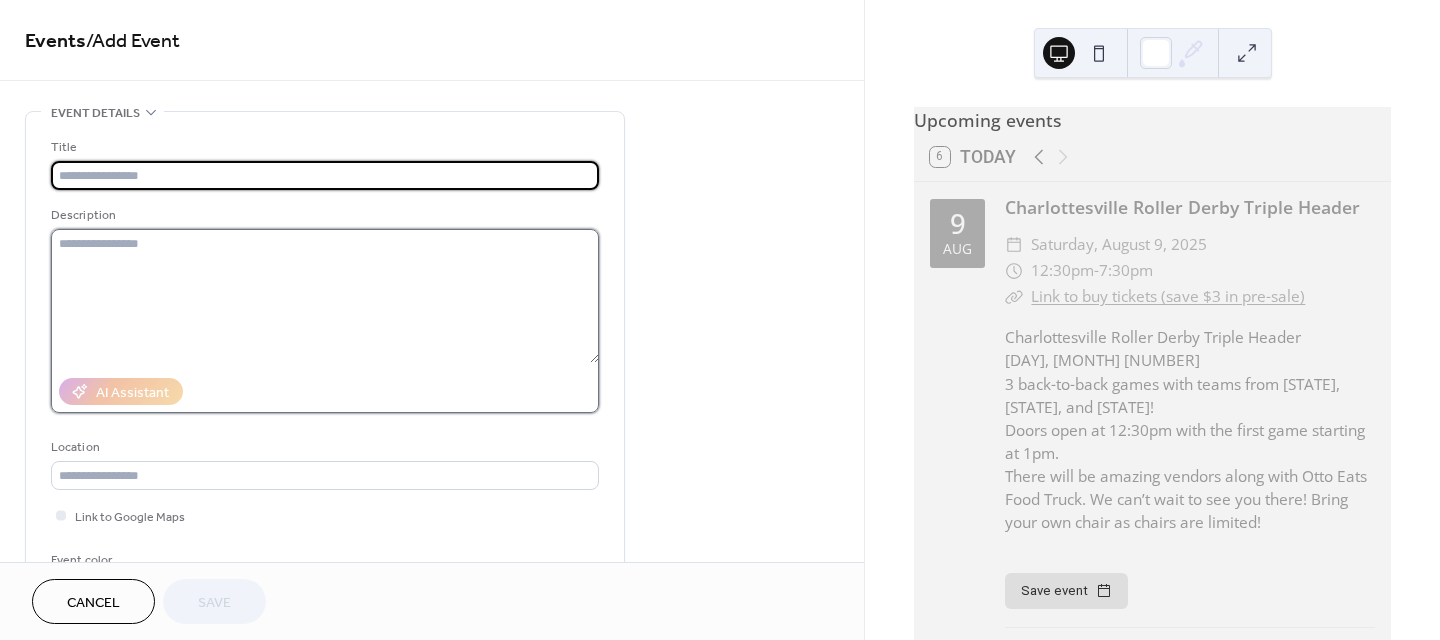 click at bounding box center (325, 296) 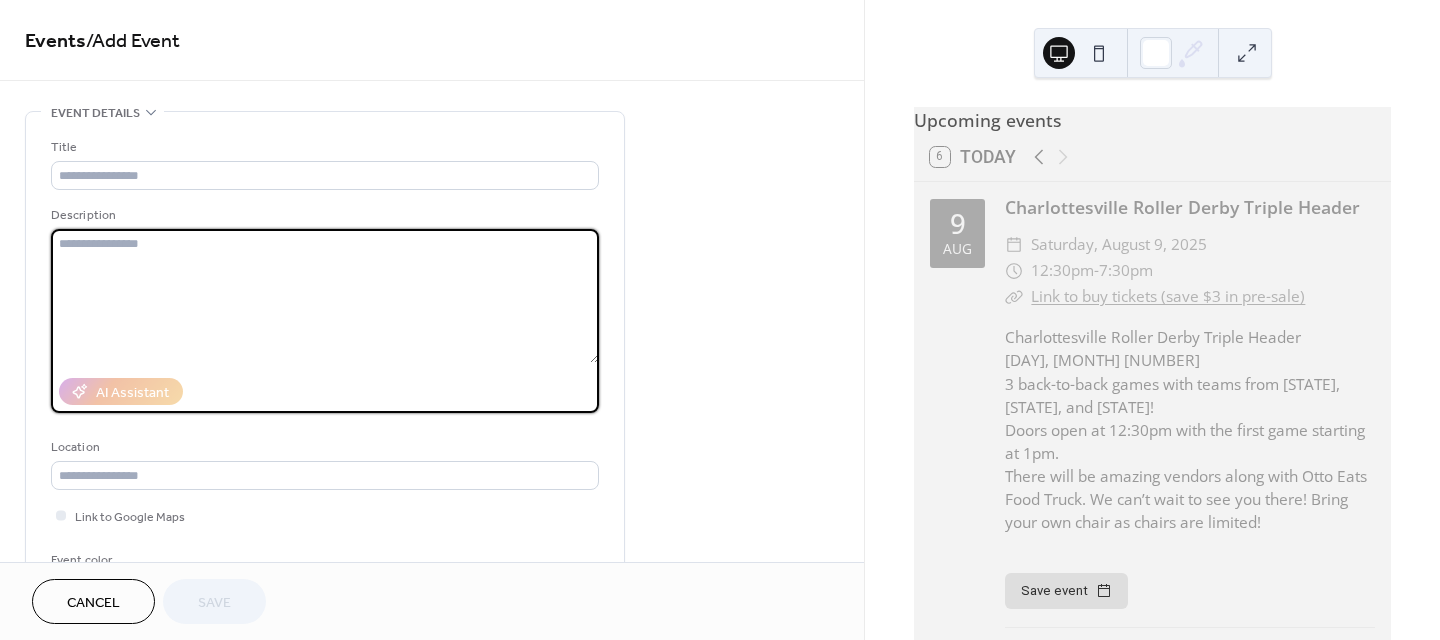 paste on "**********" 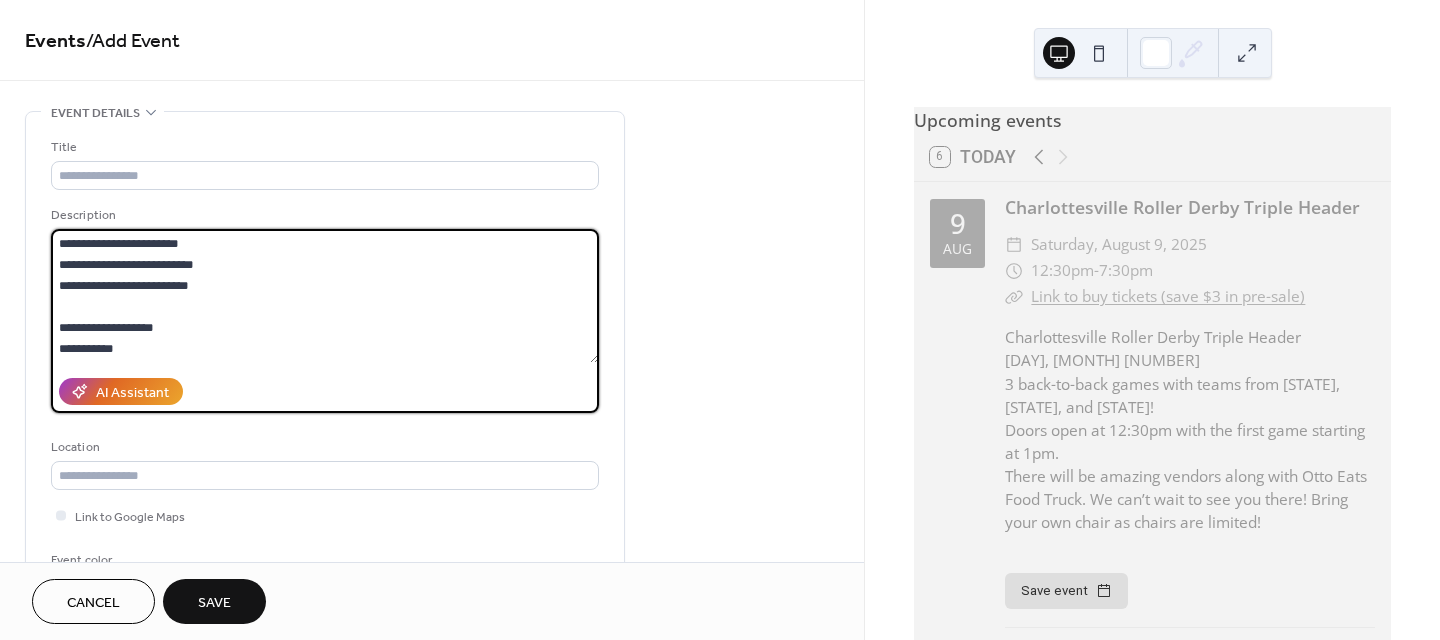 scroll, scrollTop: 39, scrollLeft: 0, axis: vertical 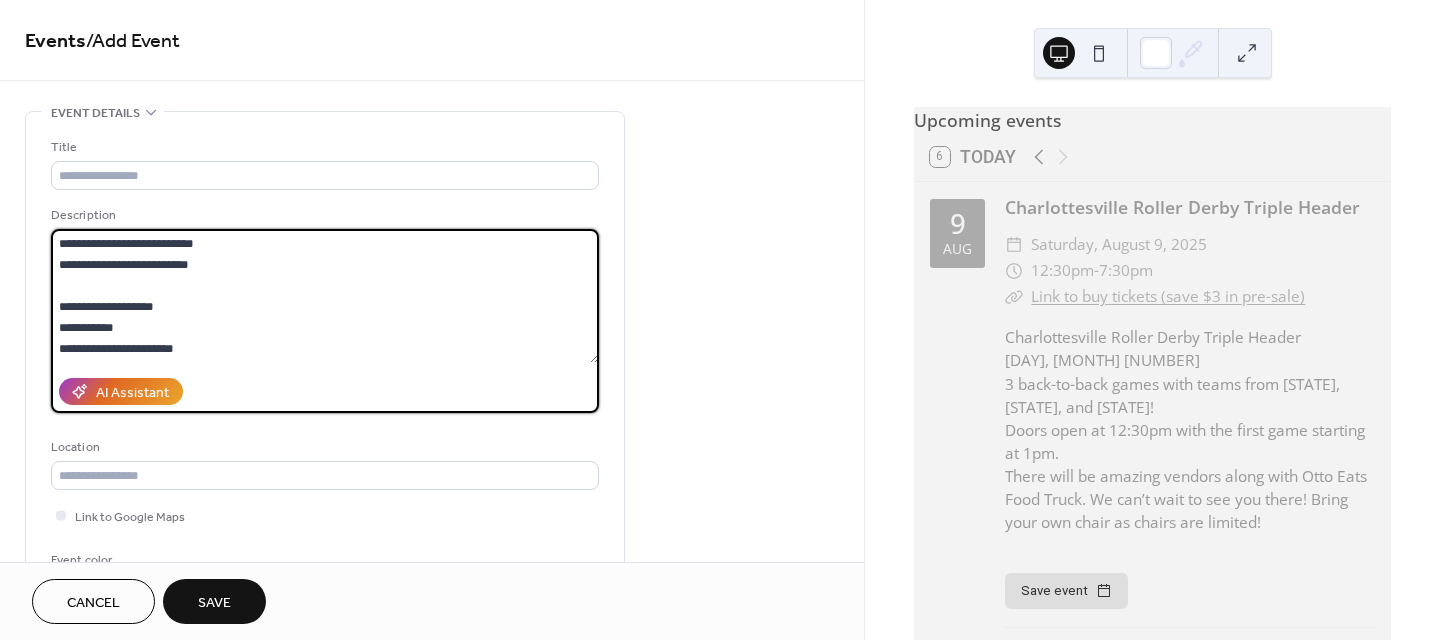 click on "**********" at bounding box center [325, 296] 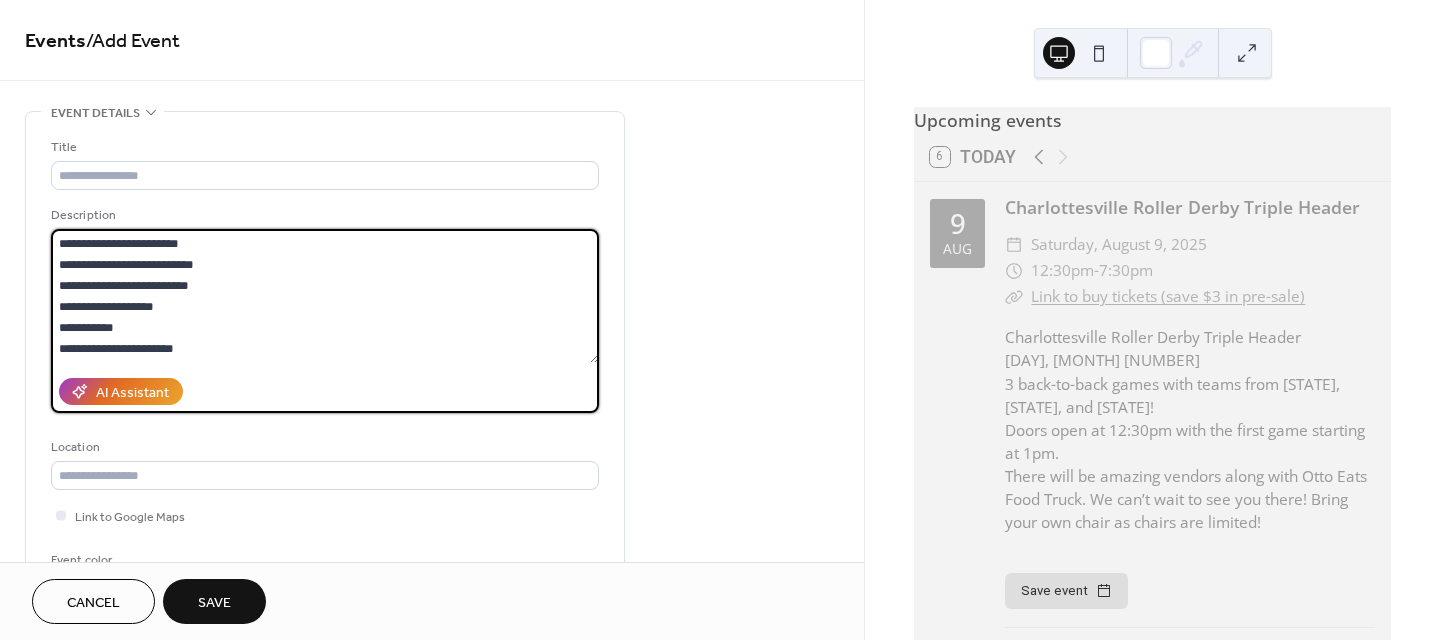 drag, startPoint x: 199, startPoint y: 349, endPoint x: 48, endPoint y: 307, distance: 156.73225 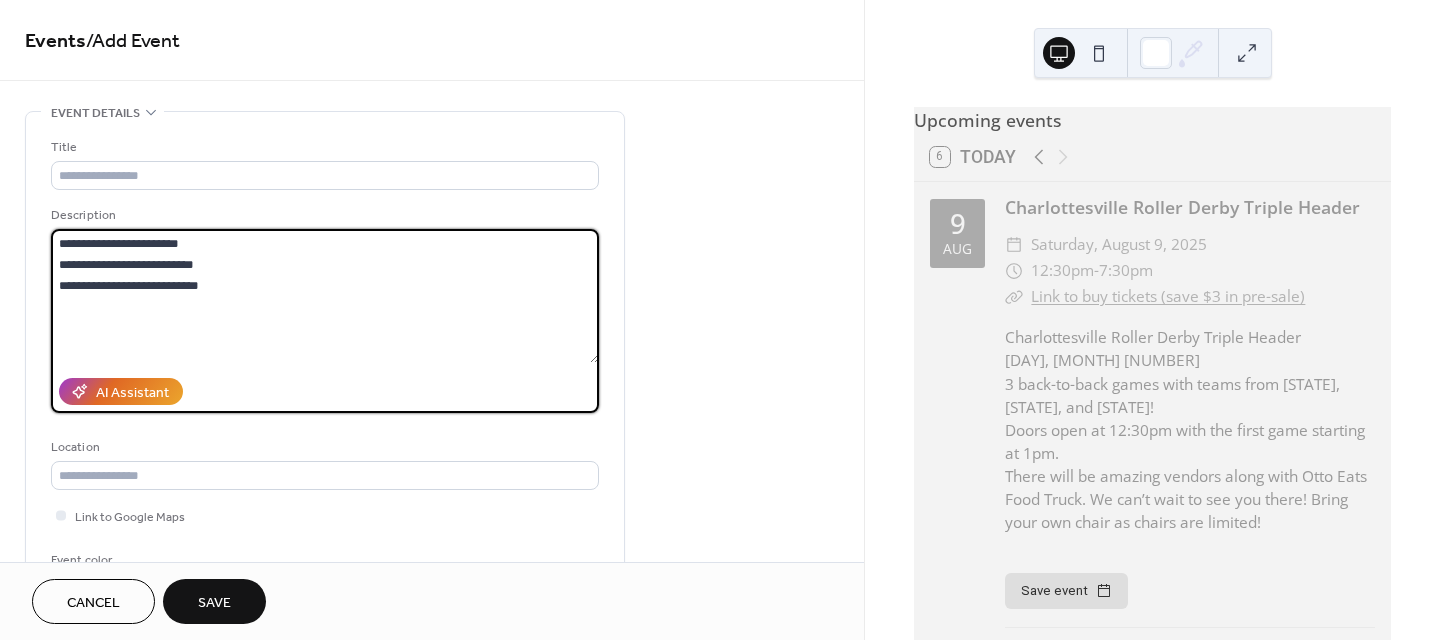 type on "**********" 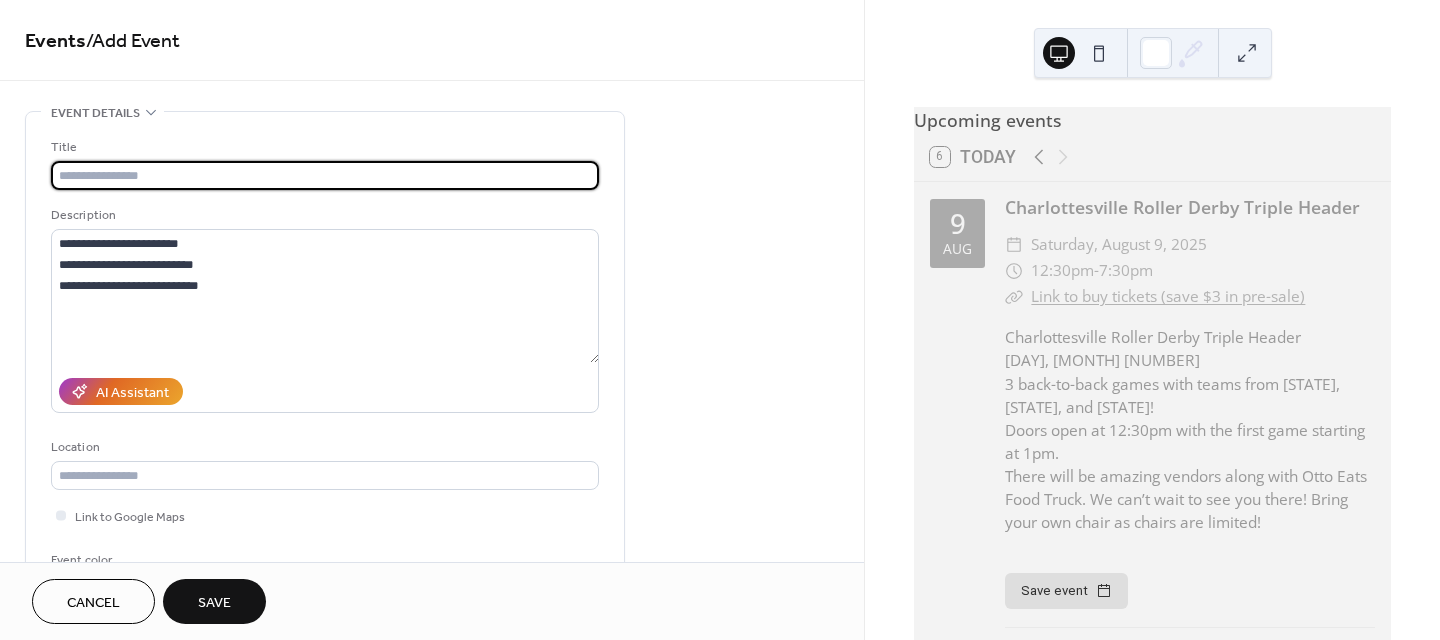 click at bounding box center (325, 175) 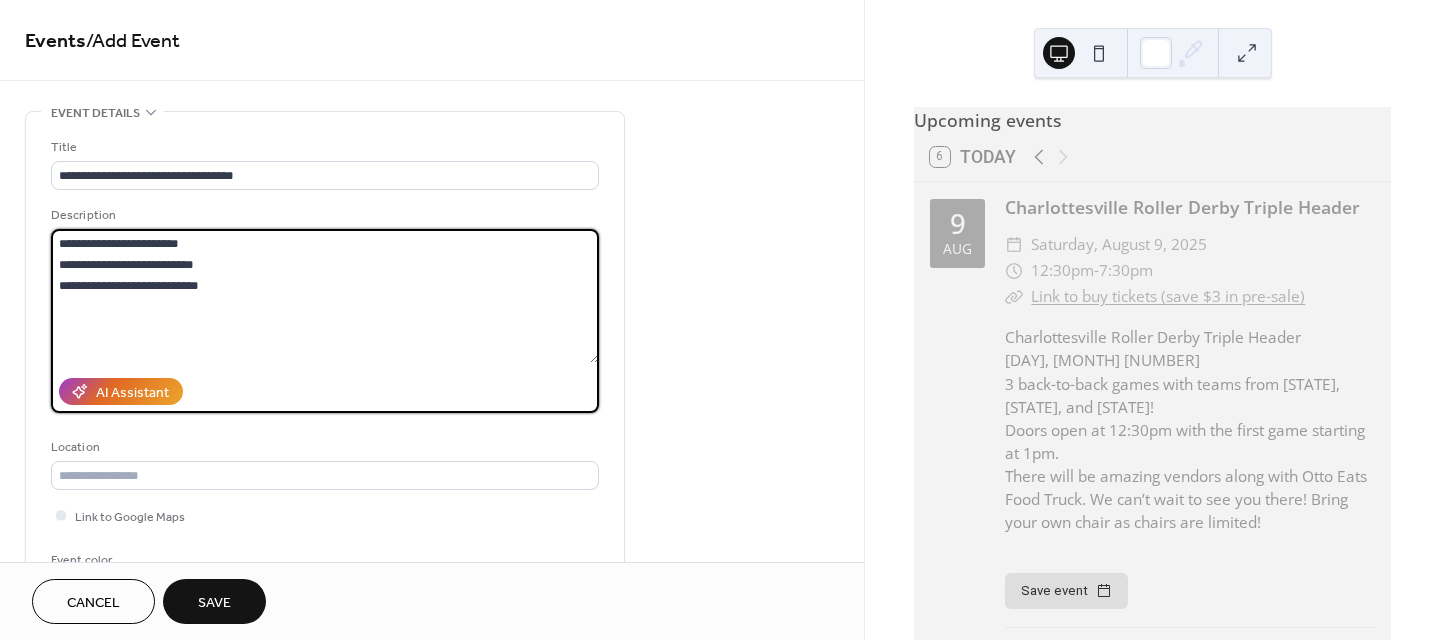 drag, startPoint x: 211, startPoint y: 245, endPoint x: 102, endPoint y: 243, distance: 109.01835 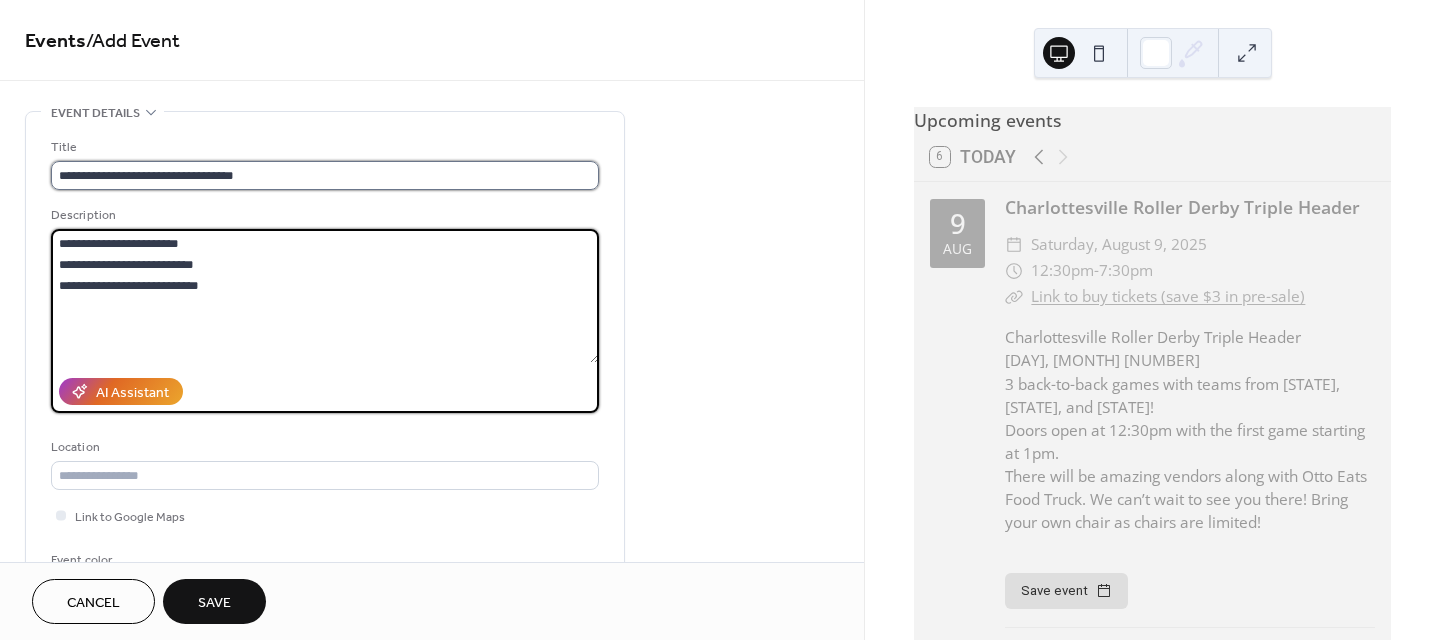 click on "**********" at bounding box center [325, 175] 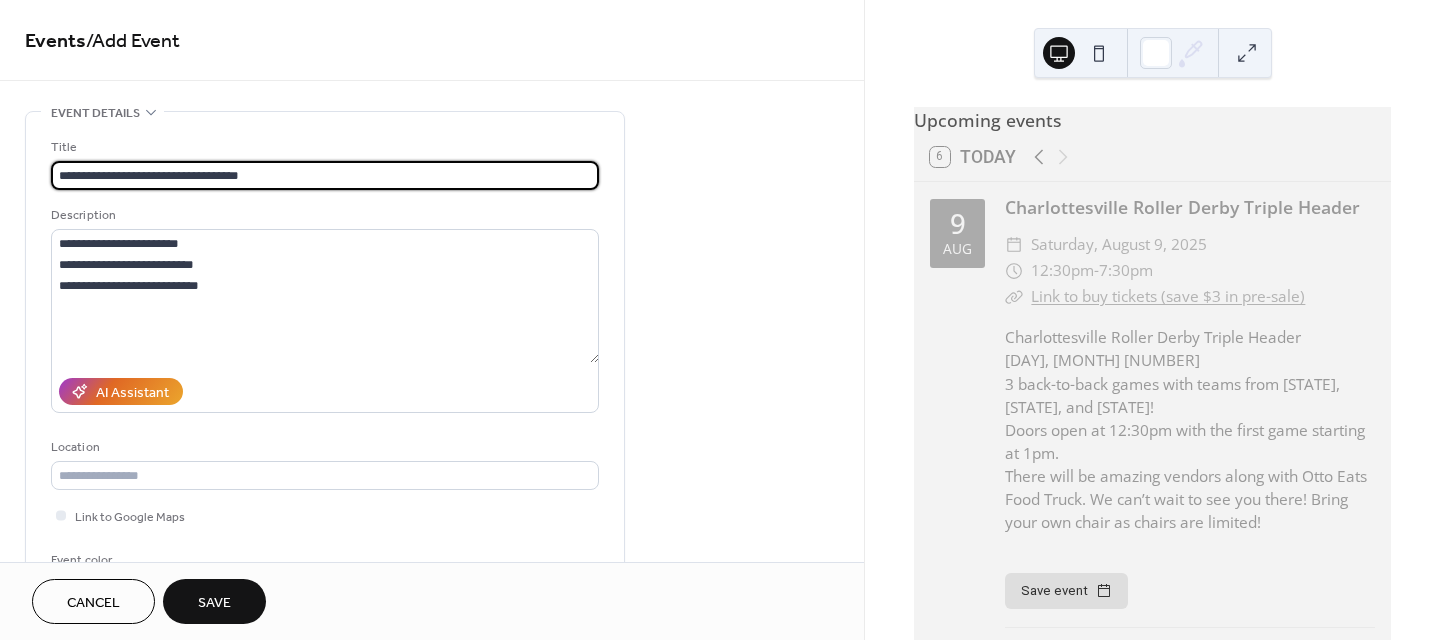 paste on "**********" 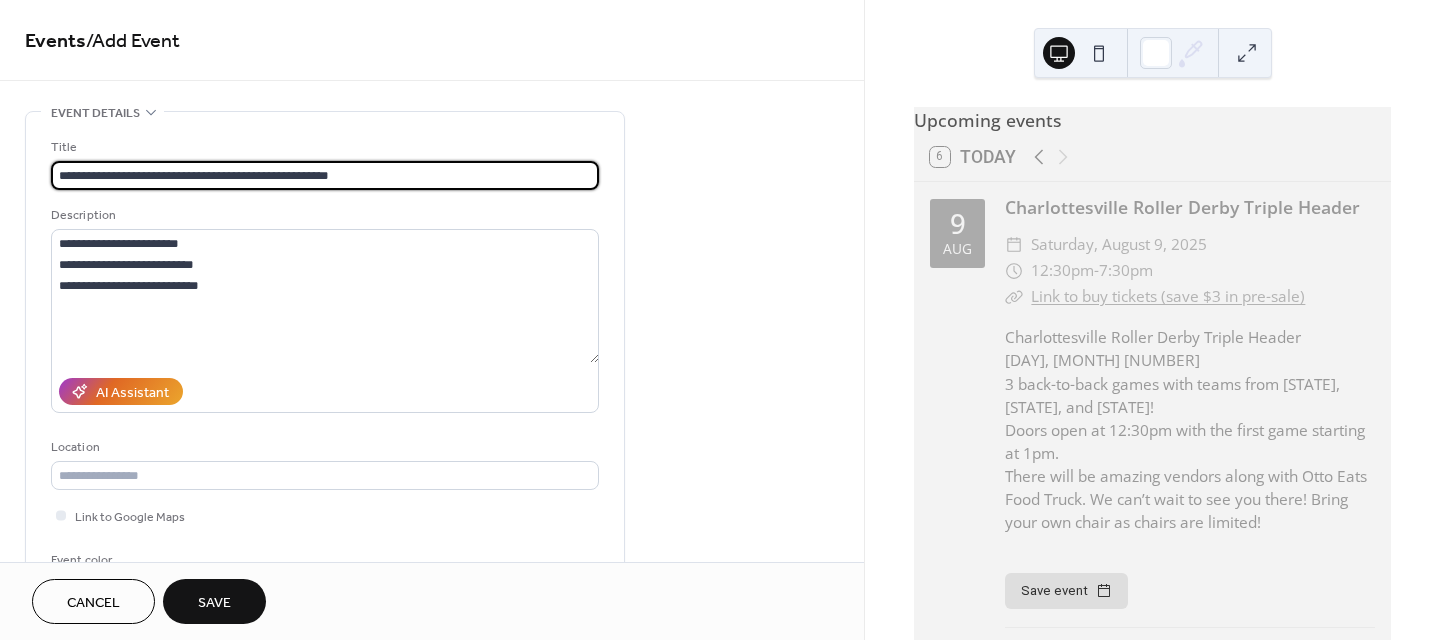 type on "**********" 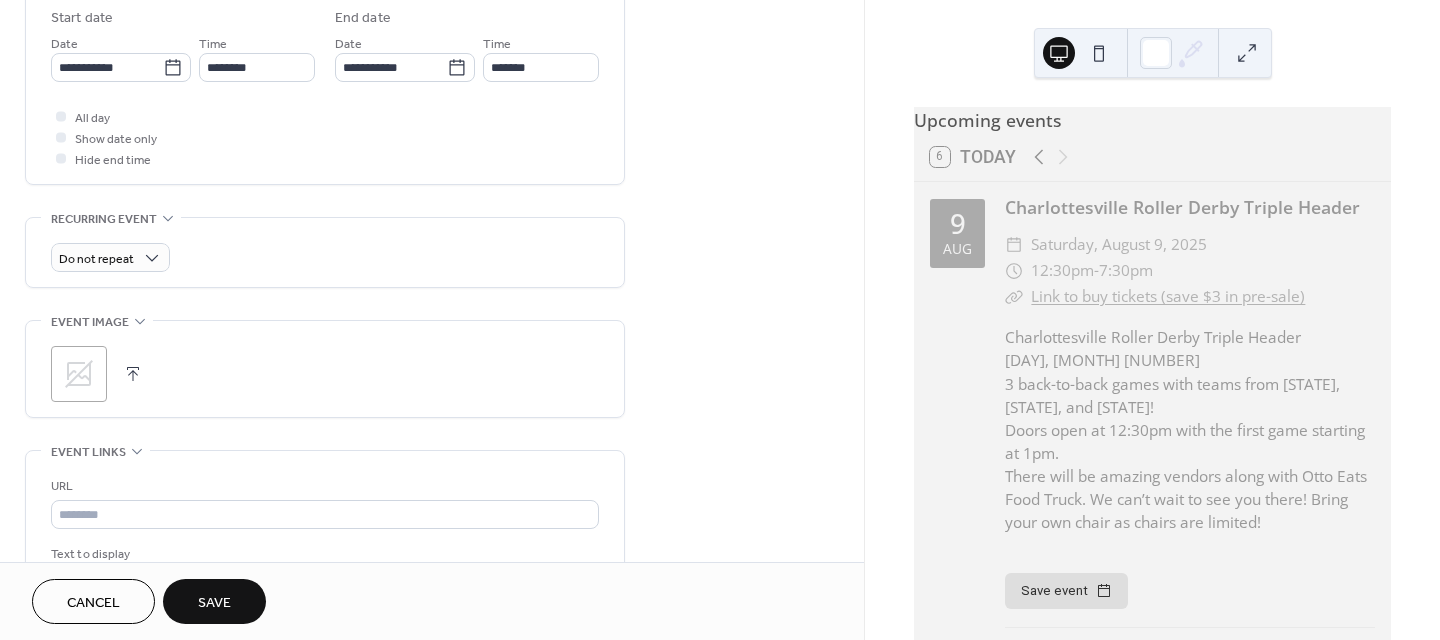 scroll, scrollTop: 700, scrollLeft: 0, axis: vertical 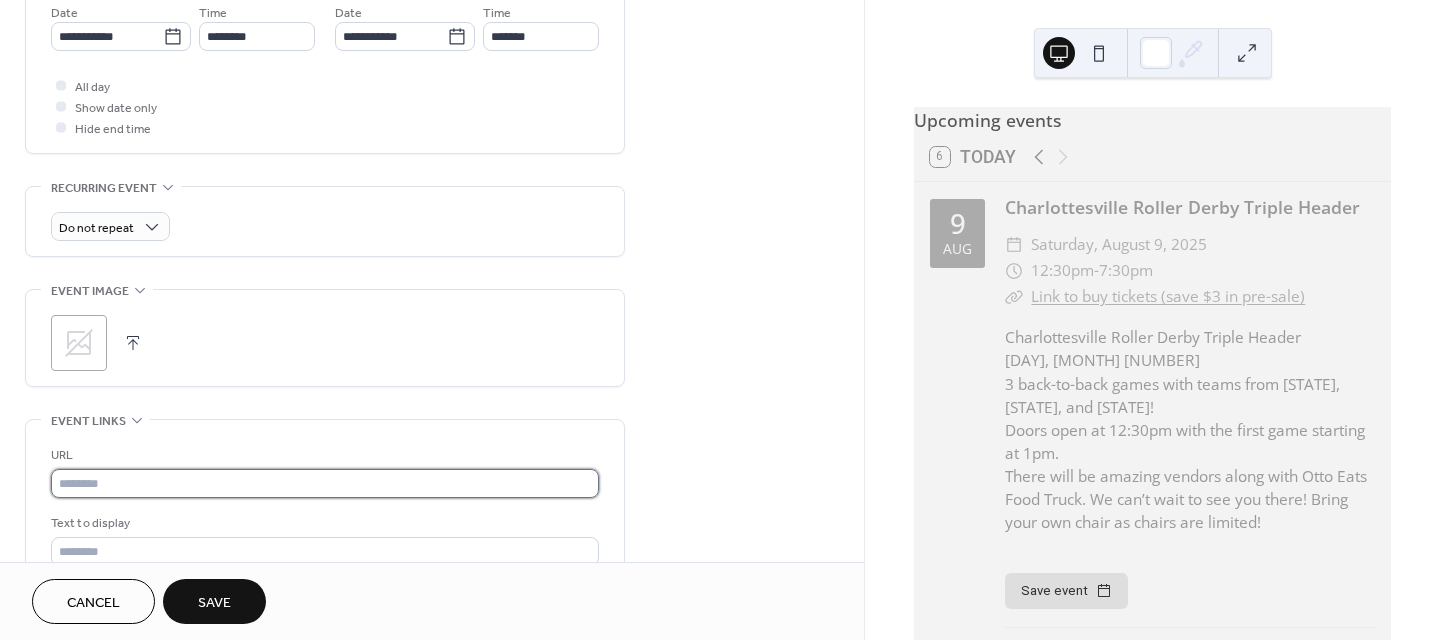 click at bounding box center [325, 483] 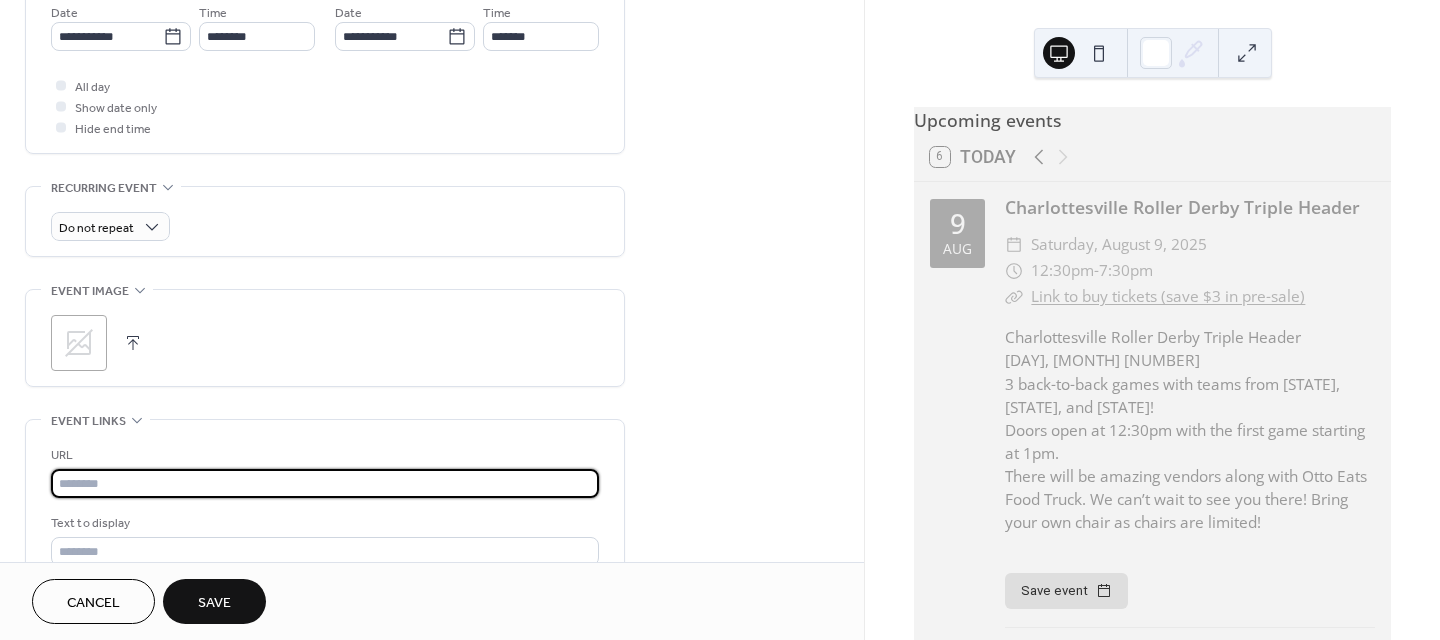 paste on "**********" 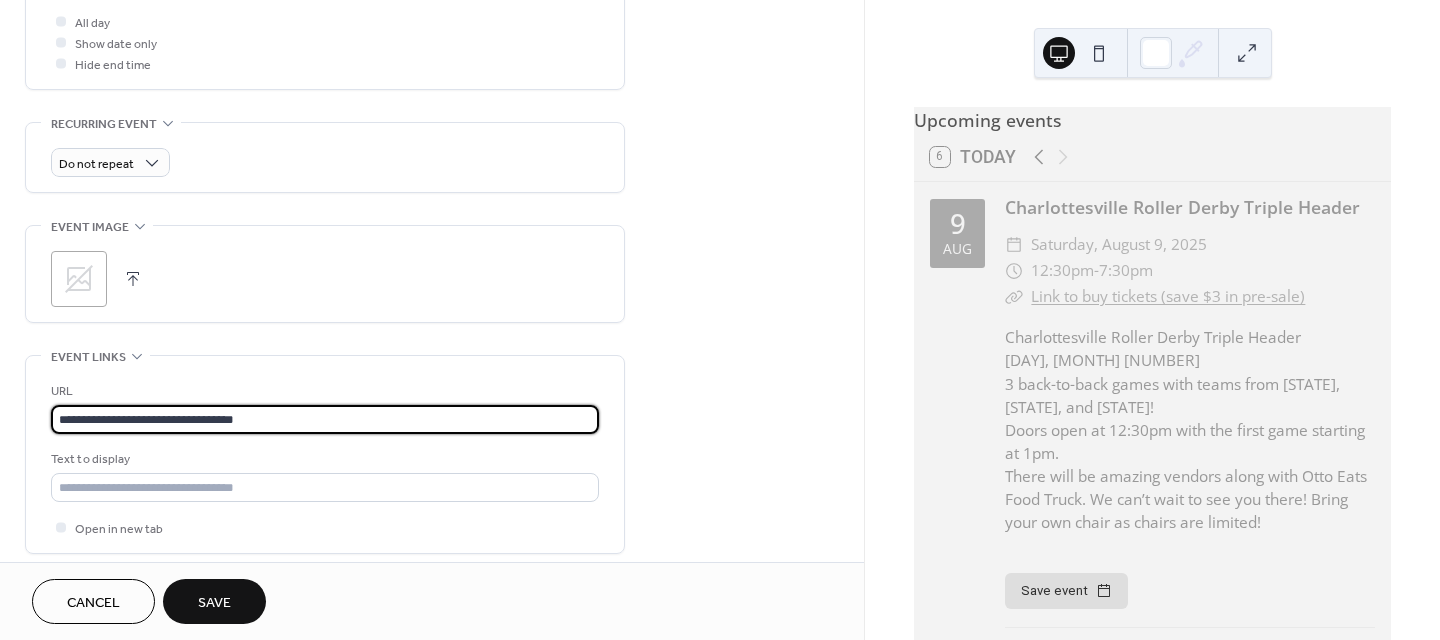 scroll, scrollTop: 800, scrollLeft: 0, axis: vertical 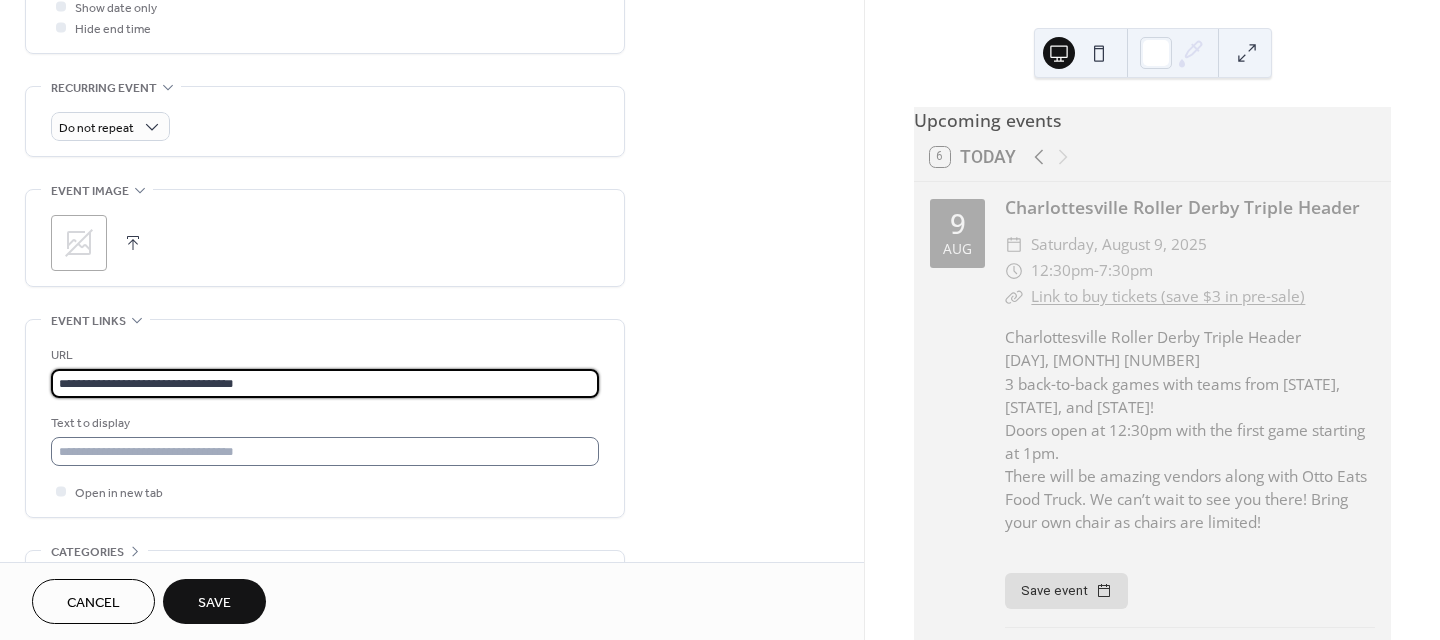 type on "**********" 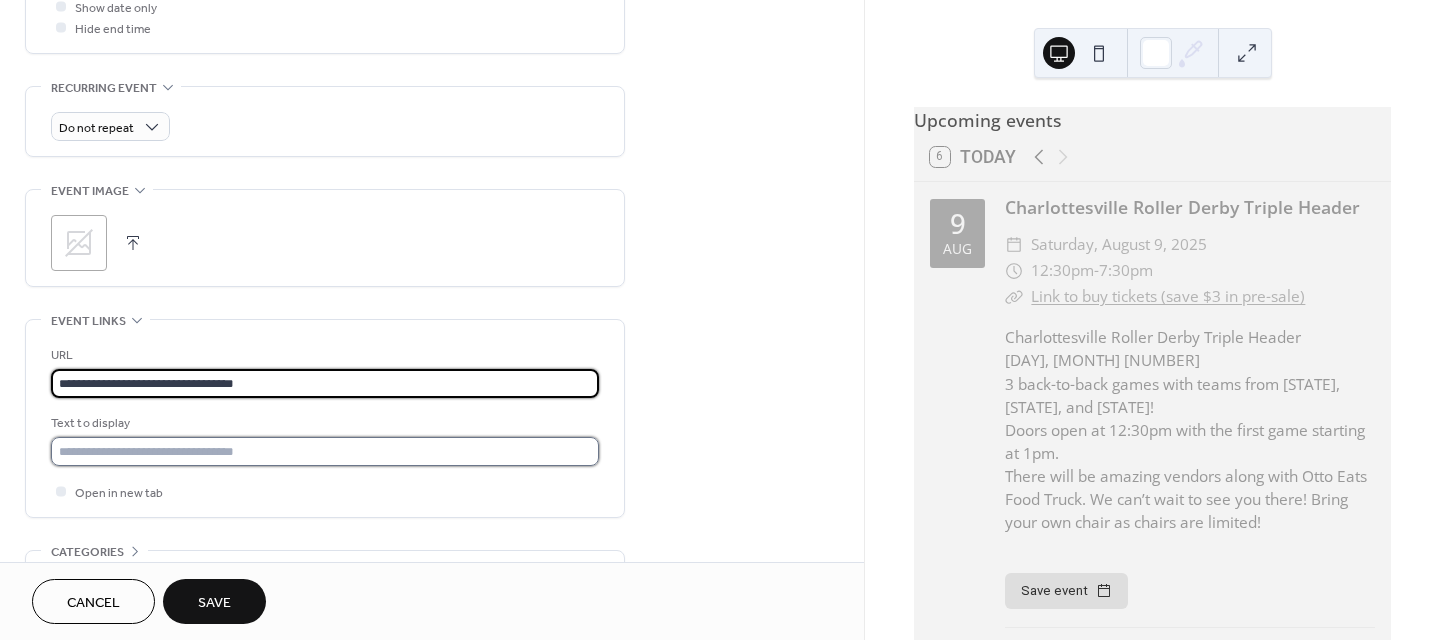 click at bounding box center [325, 451] 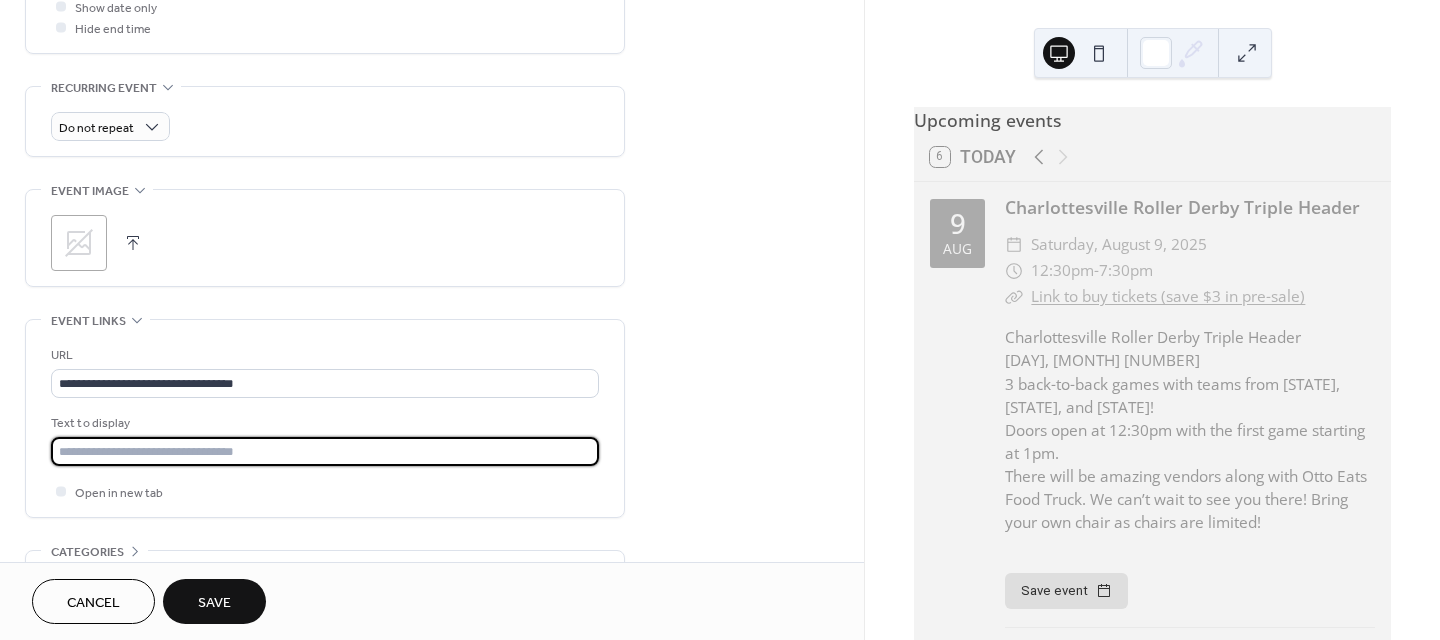 type on "**********" 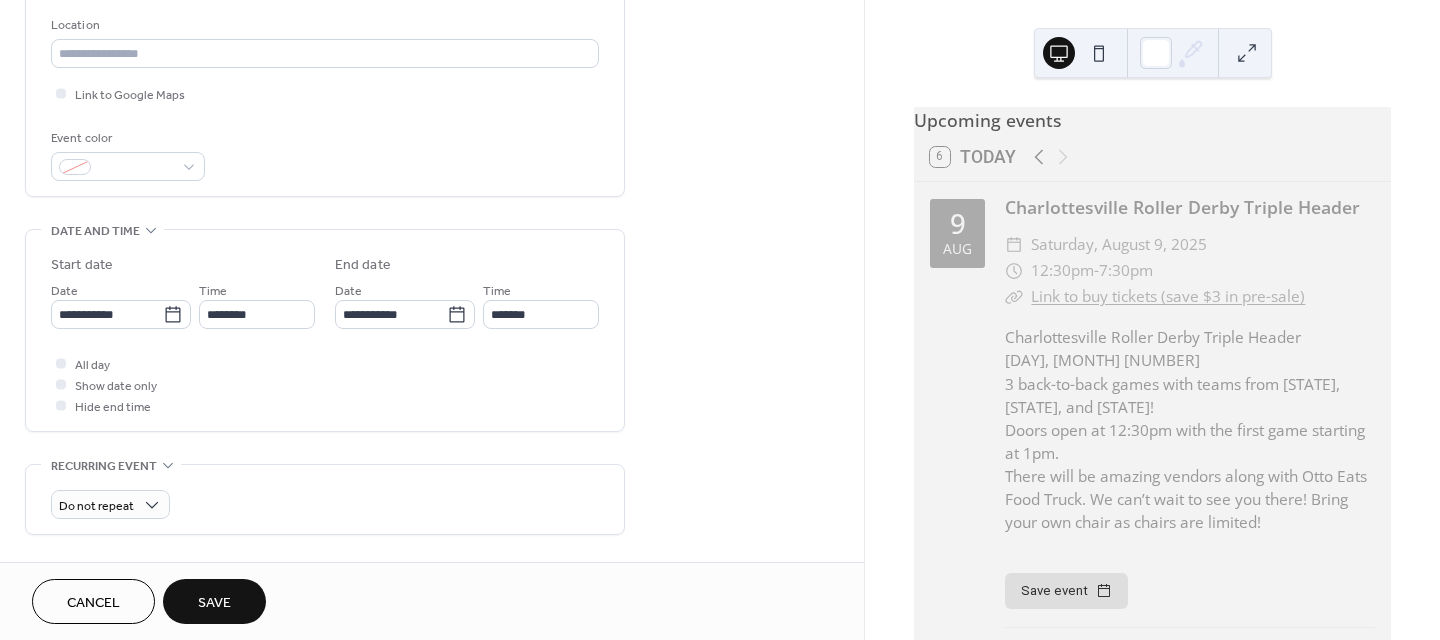 scroll, scrollTop: 400, scrollLeft: 0, axis: vertical 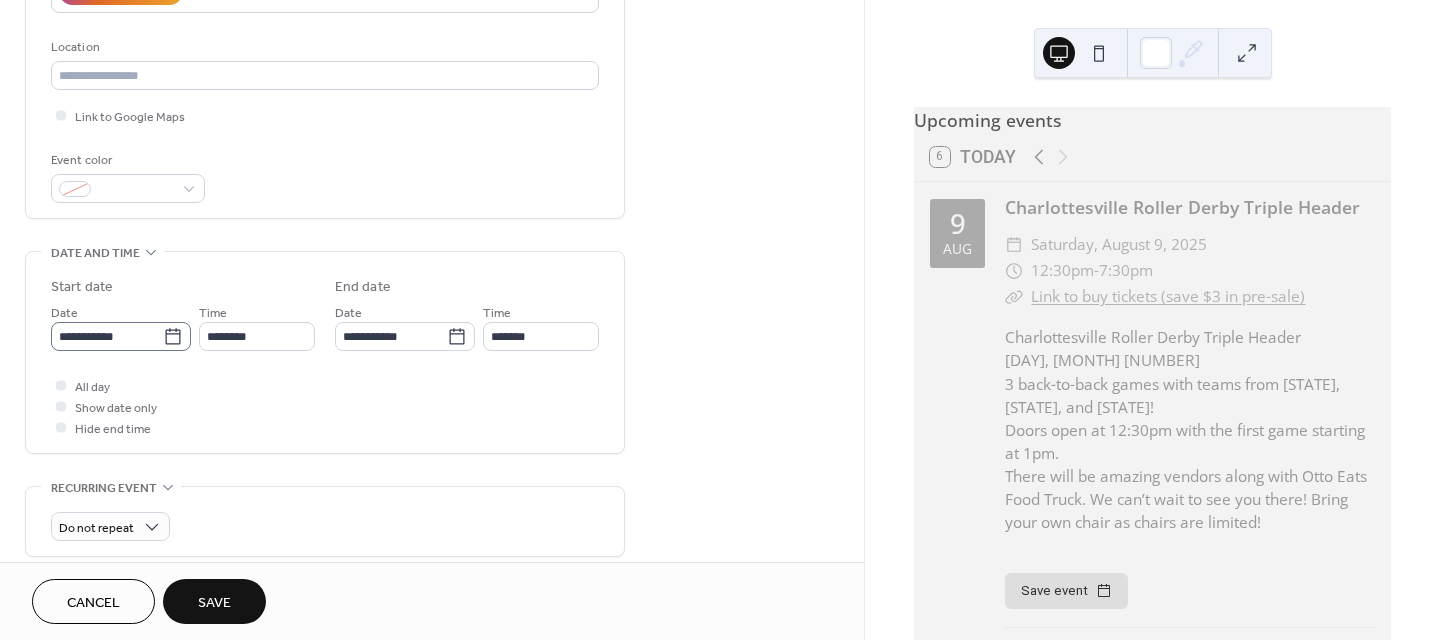 click 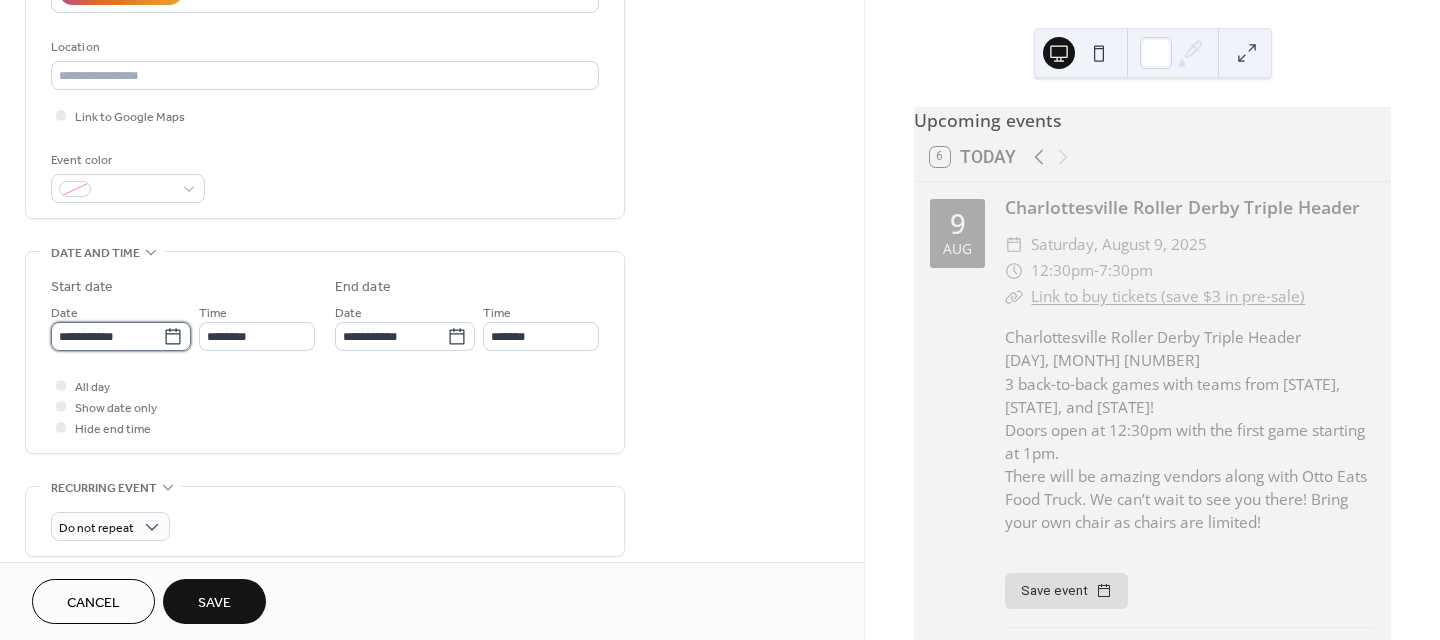 click on "**********" at bounding box center (107, 336) 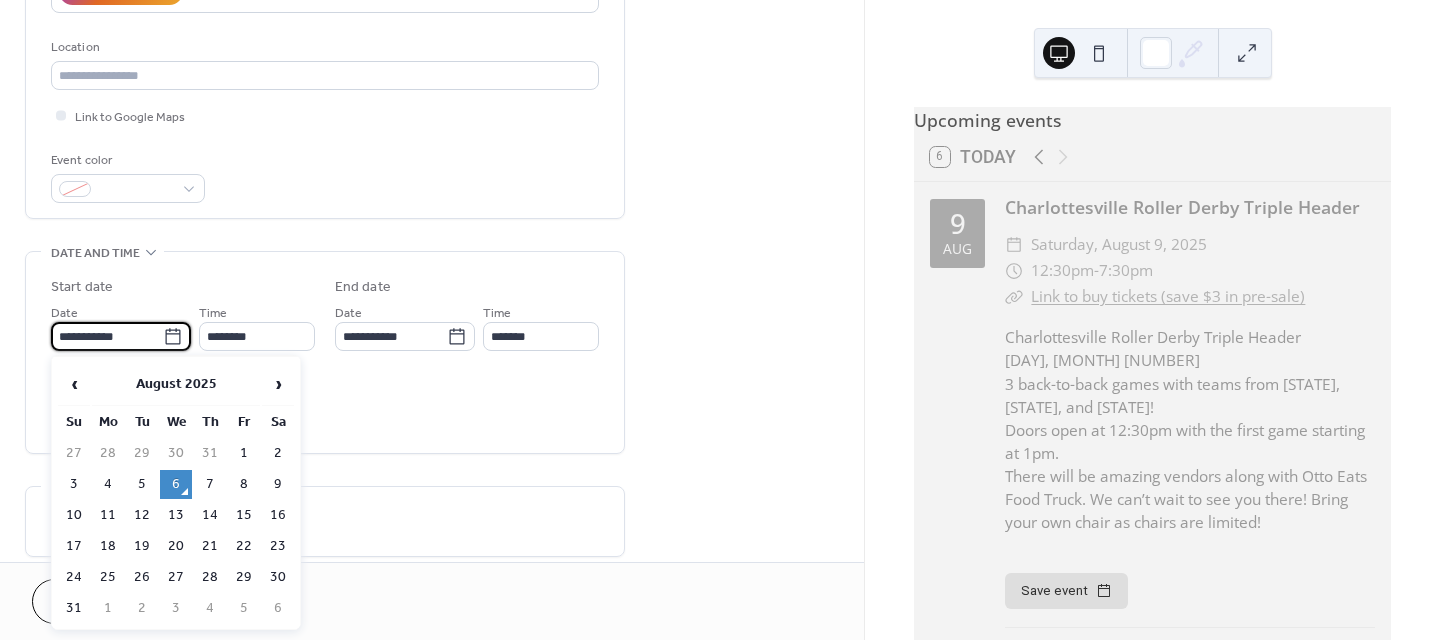 click on "16" at bounding box center (278, 515) 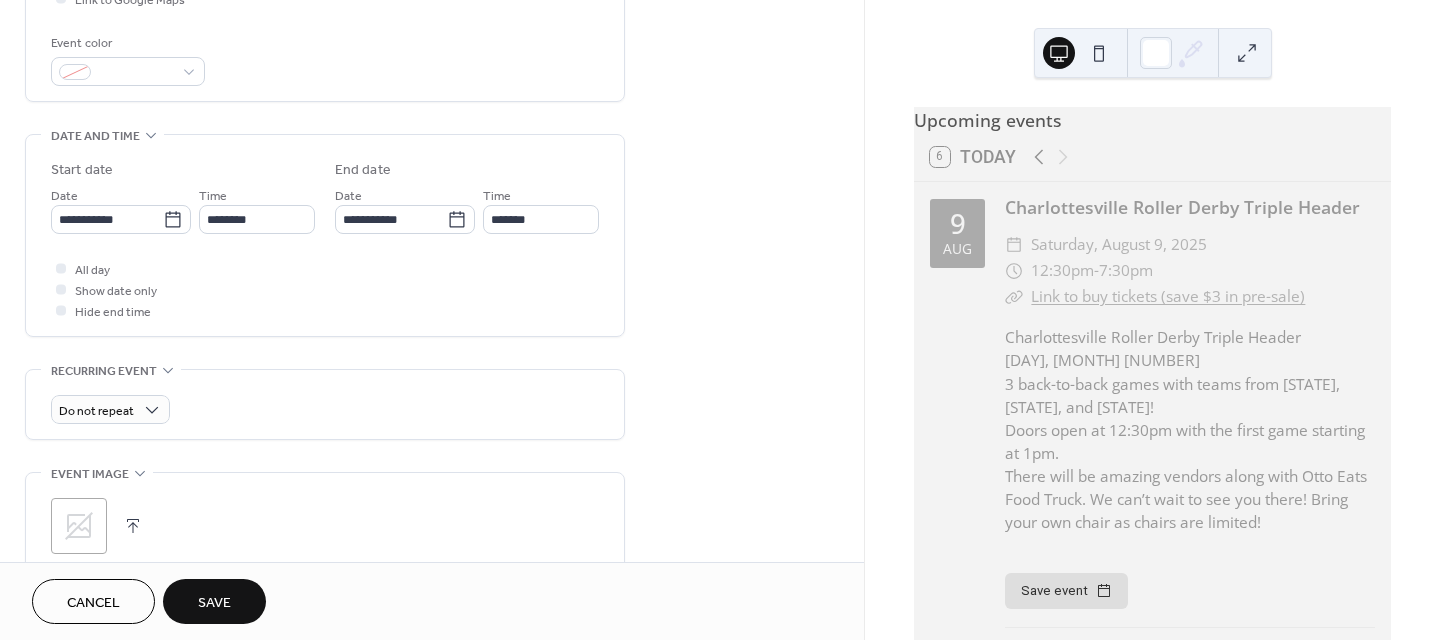 scroll, scrollTop: 500, scrollLeft: 0, axis: vertical 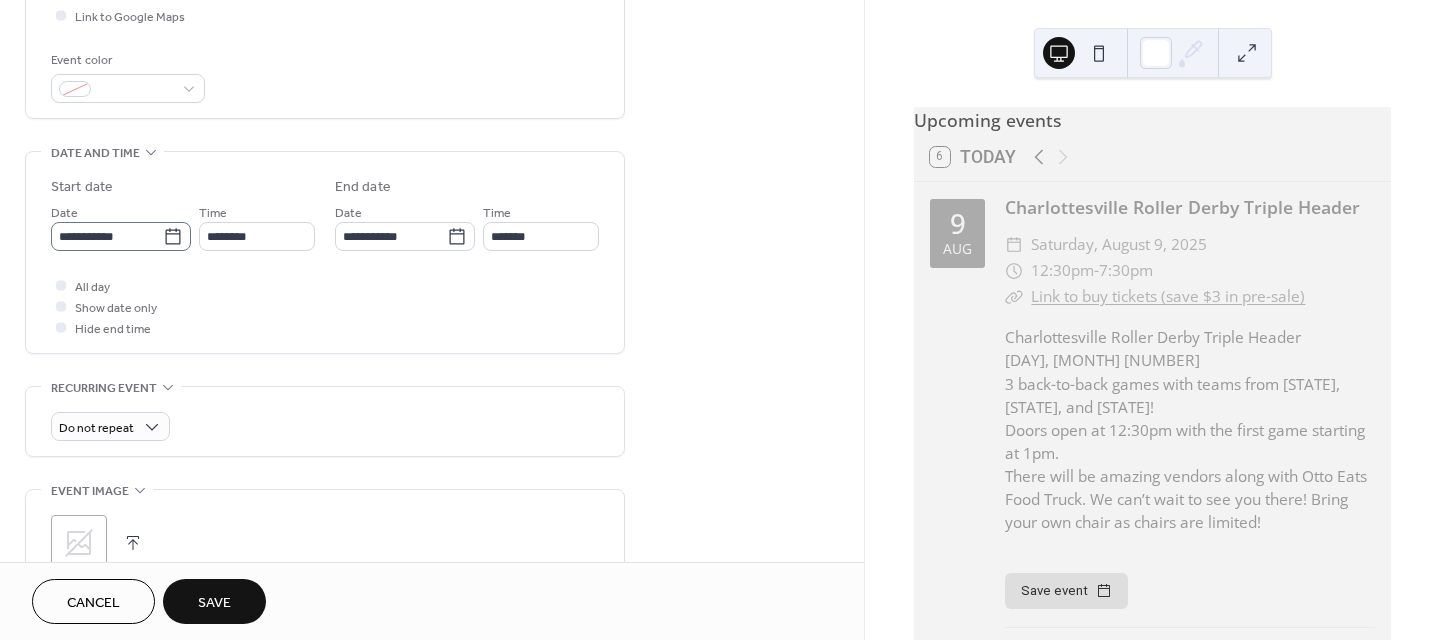 click 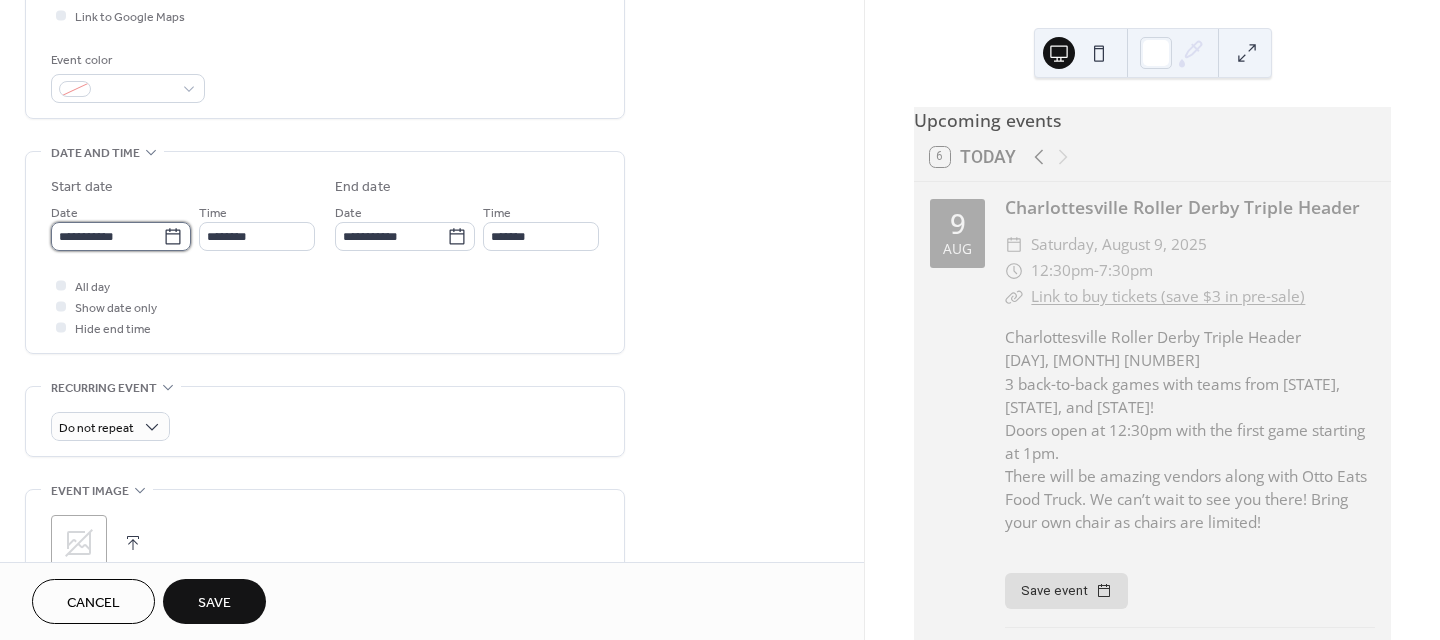click on "**********" at bounding box center (107, 236) 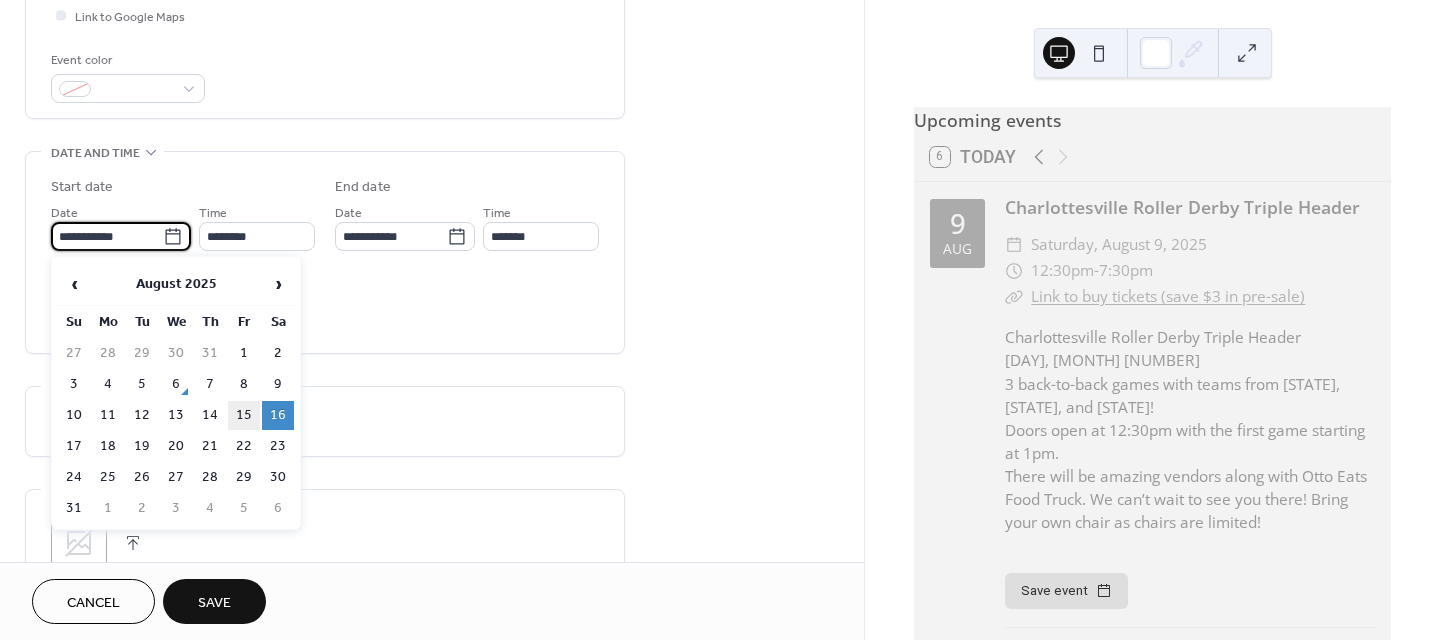 click on "15" at bounding box center (244, 415) 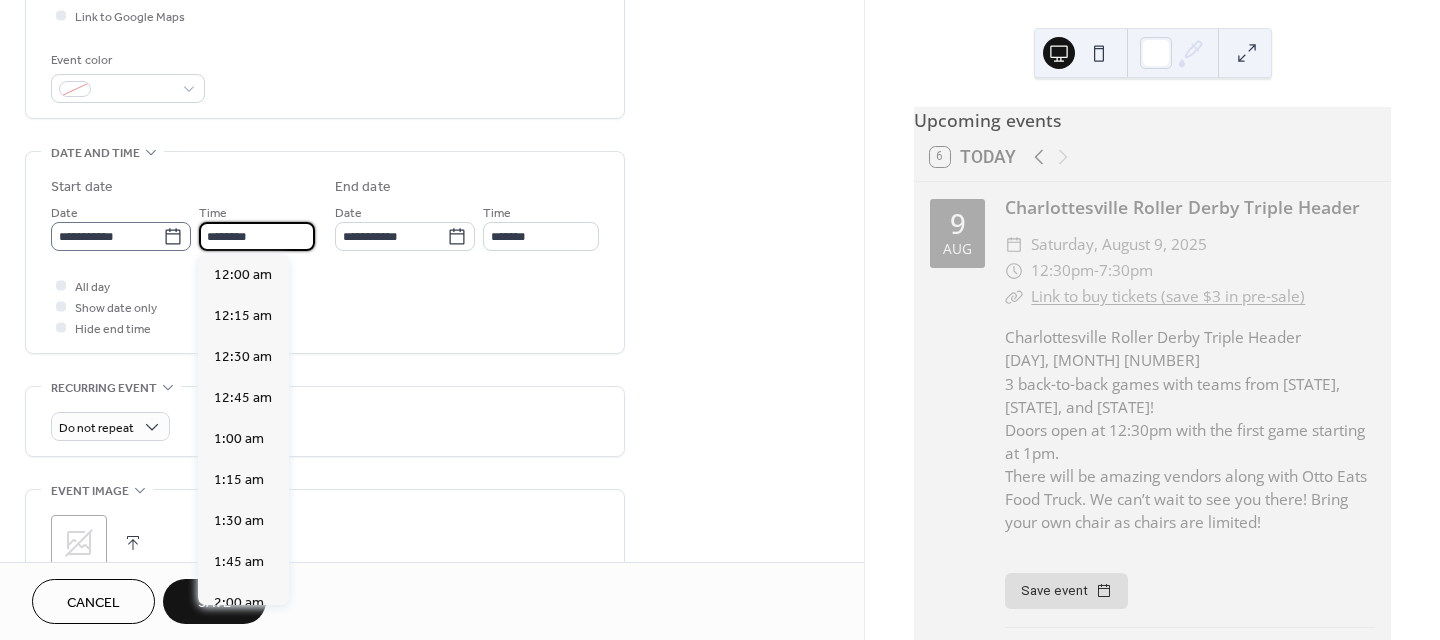 scroll, scrollTop: 1968, scrollLeft: 0, axis: vertical 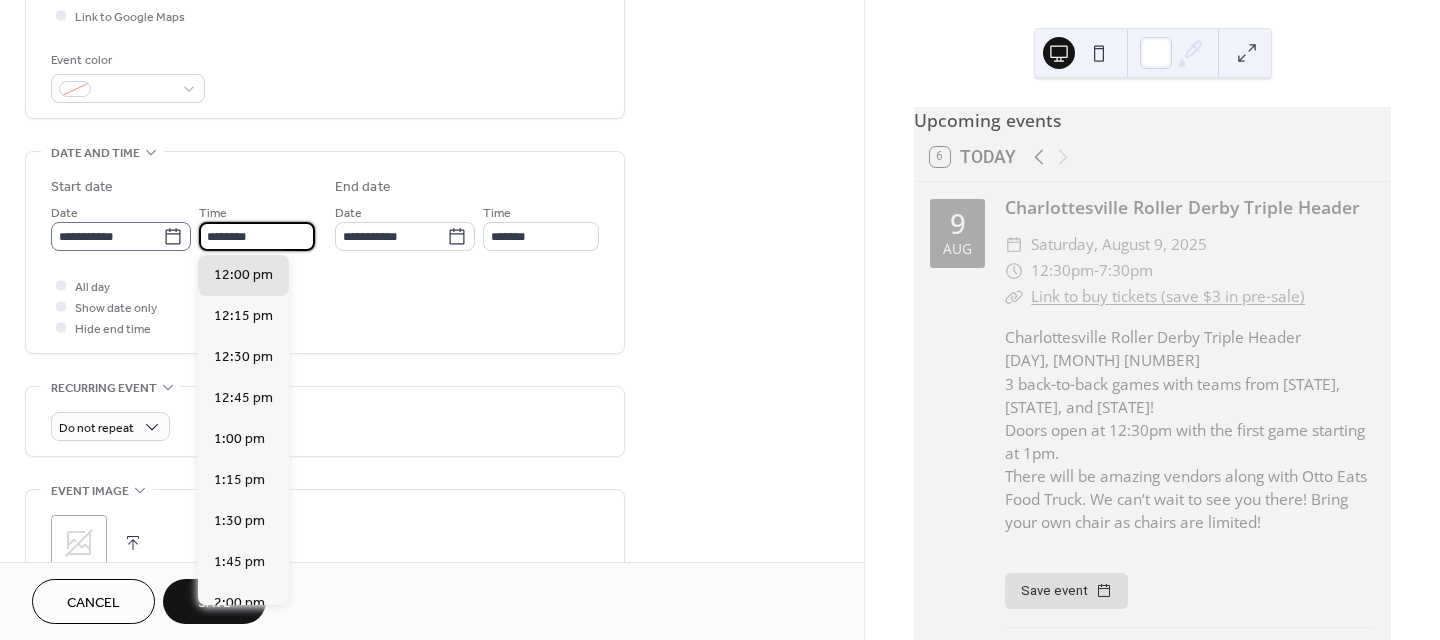 drag, startPoint x: 275, startPoint y: 241, endPoint x: 175, endPoint y: 242, distance: 100.005 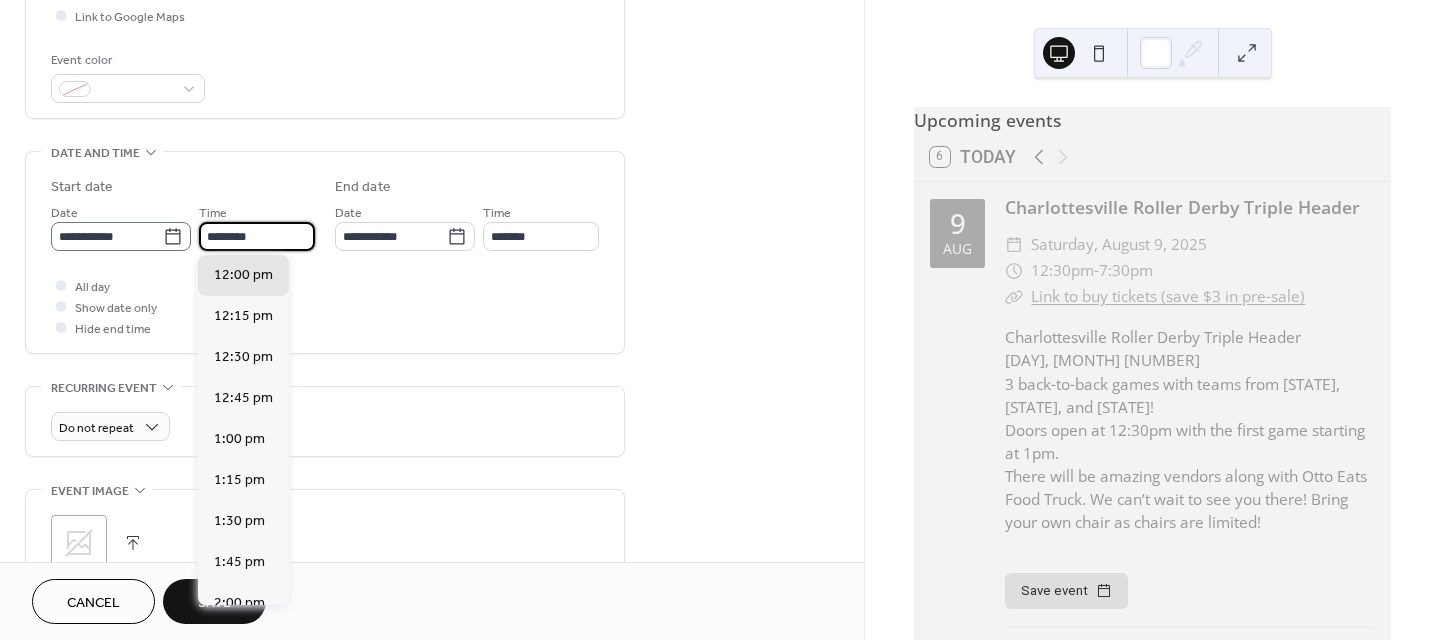 click on "**********" at bounding box center [183, 226] 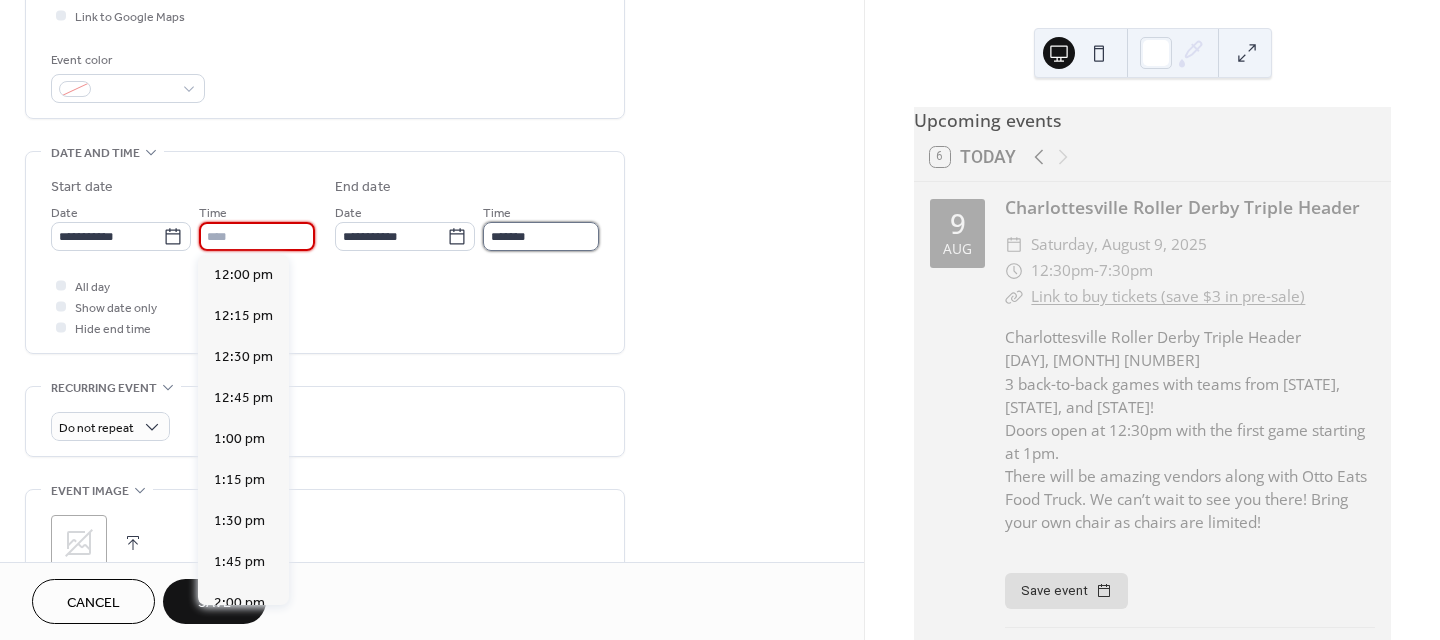 type on "********" 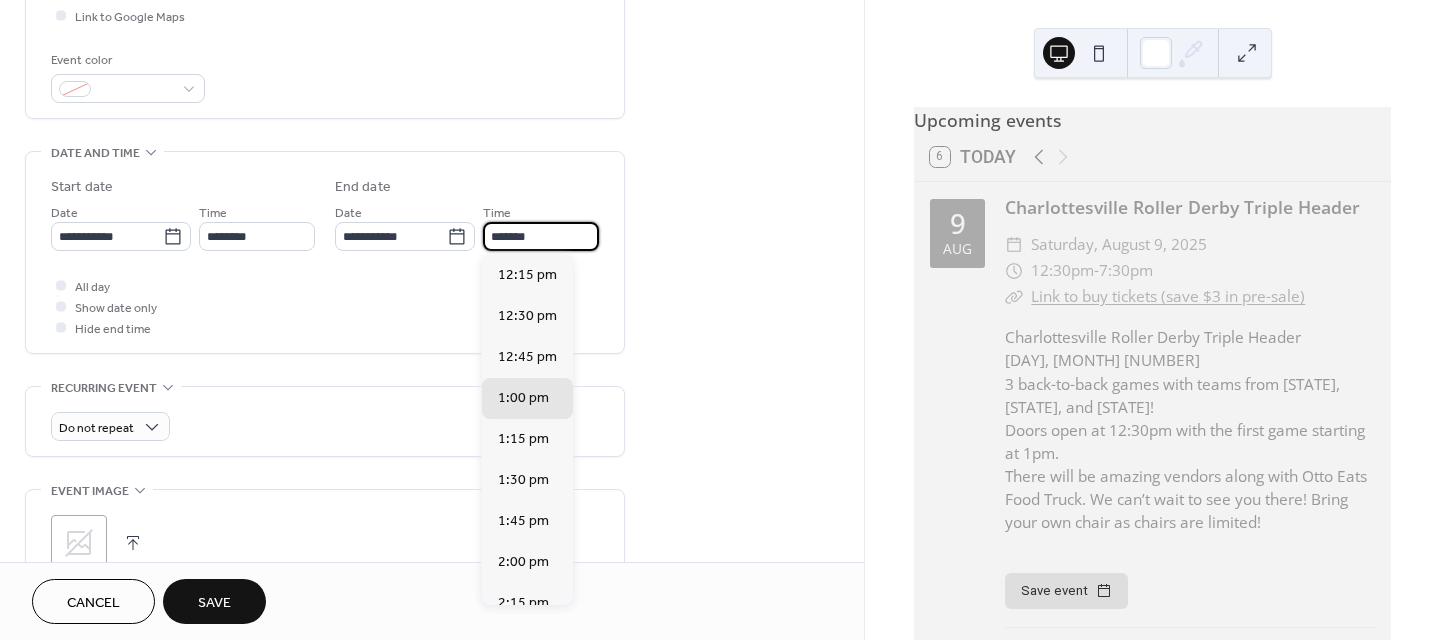 drag, startPoint x: 549, startPoint y: 232, endPoint x: 479, endPoint y: 233, distance: 70.00714 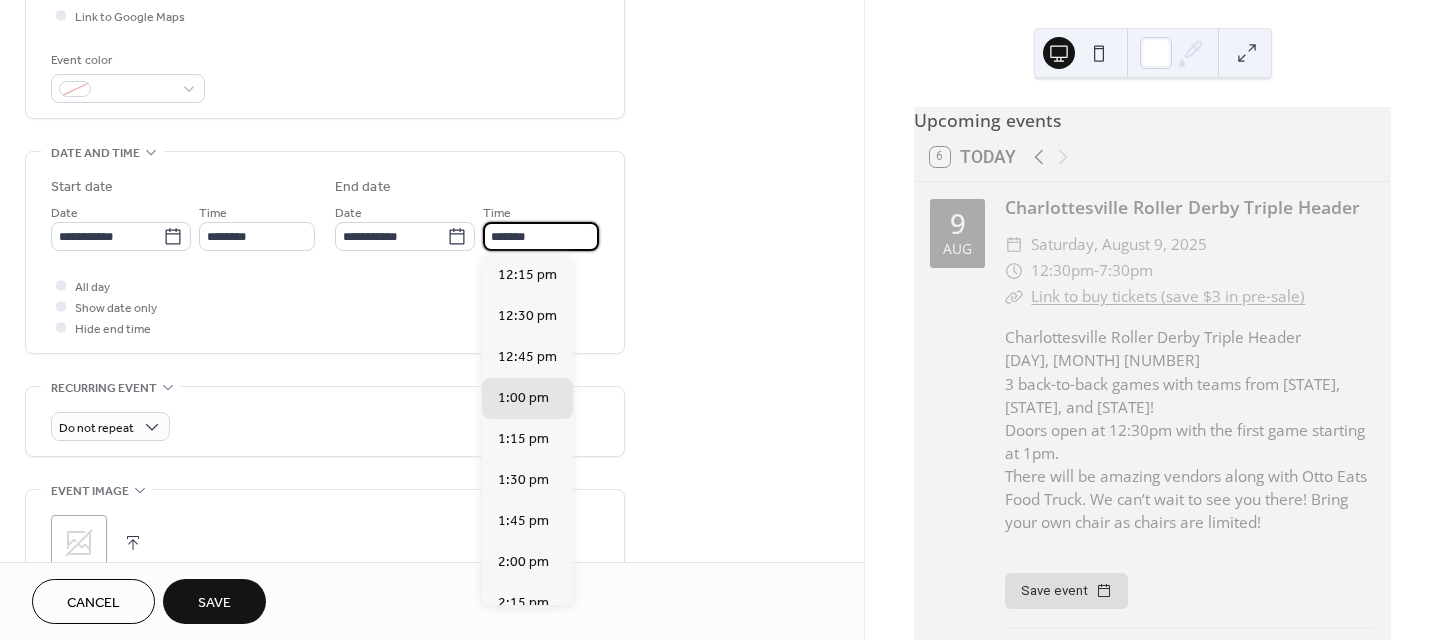 click on "**********" at bounding box center [467, 226] 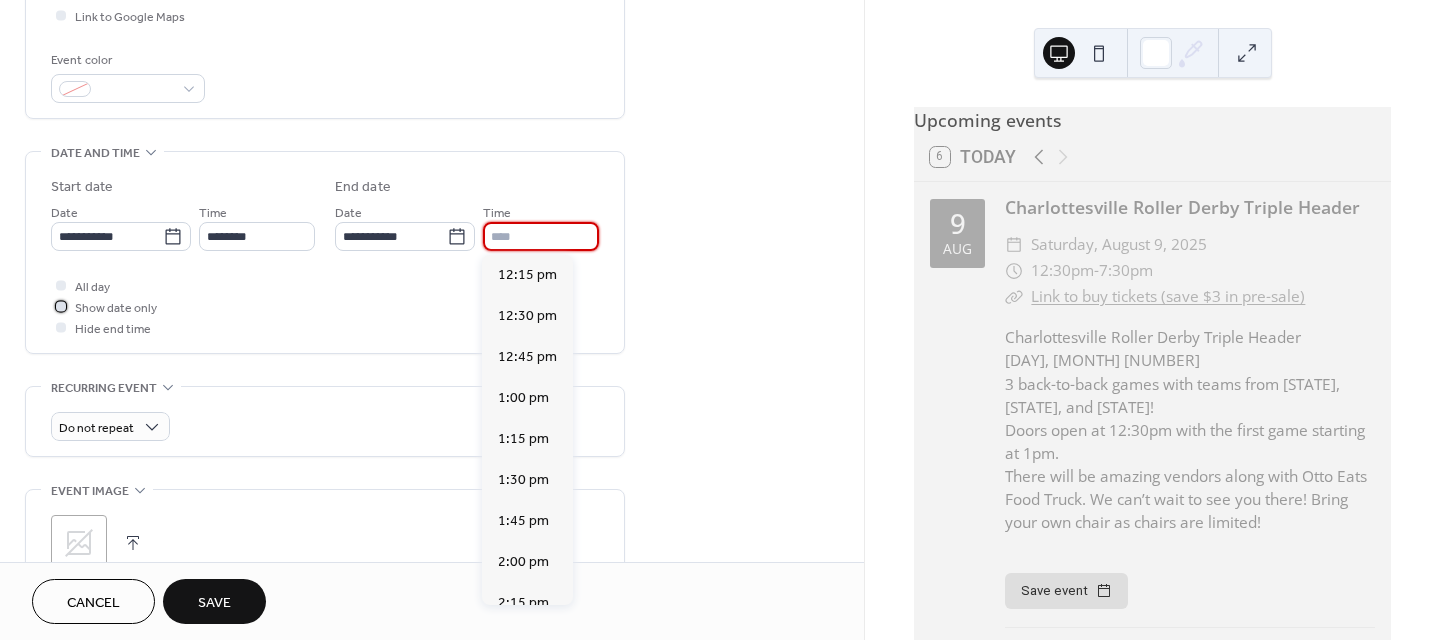 type on "*******" 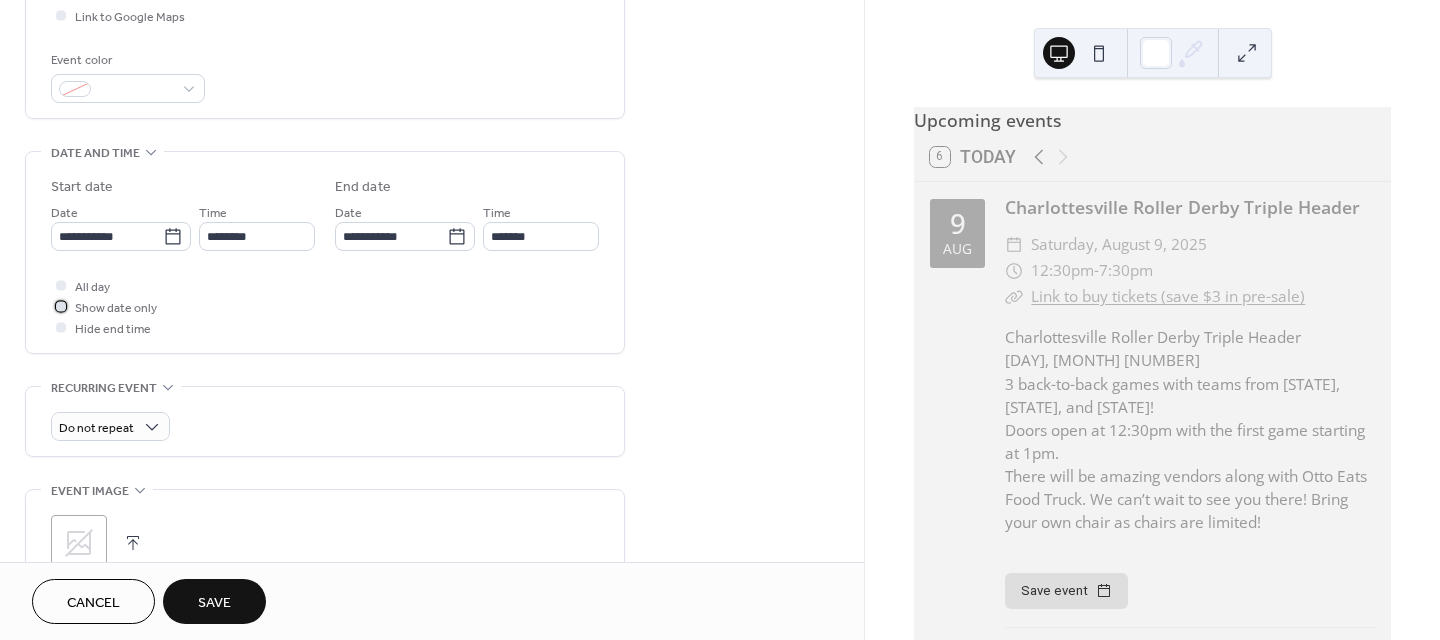 click at bounding box center (61, 306) 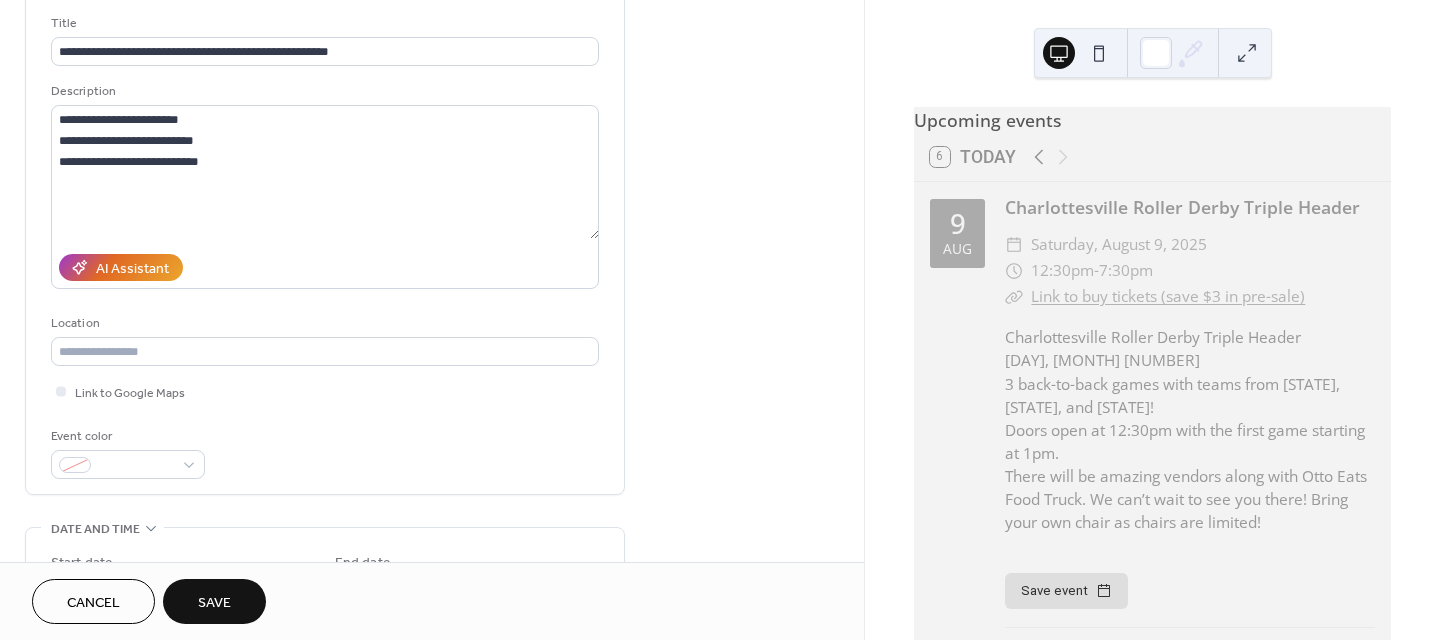 scroll, scrollTop: 100, scrollLeft: 0, axis: vertical 